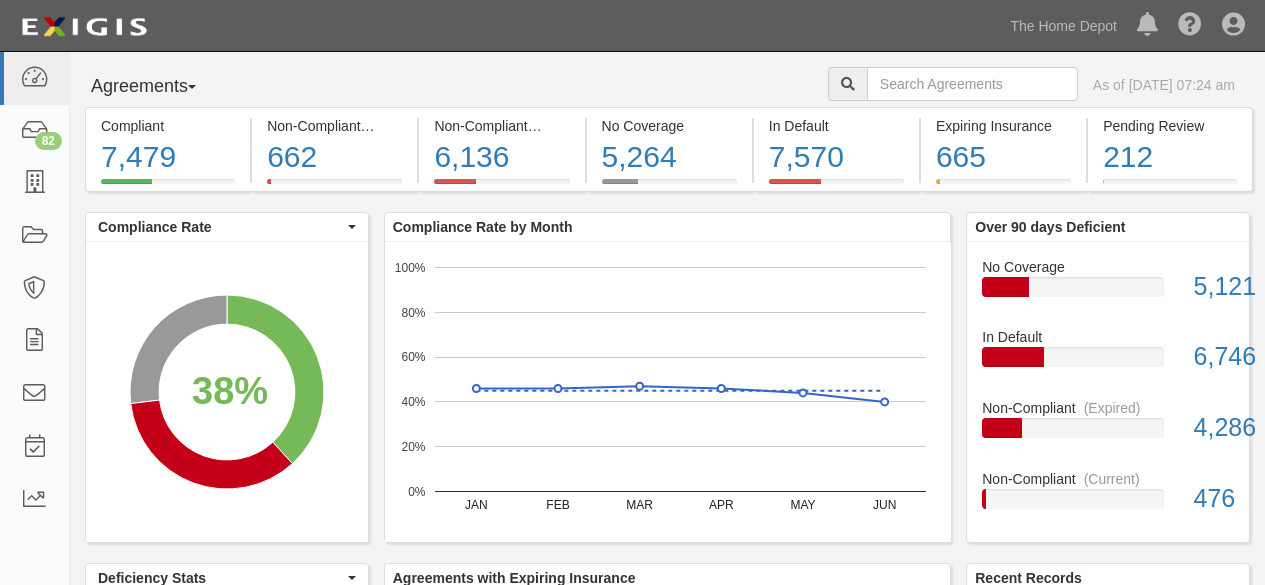scroll, scrollTop: 0, scrollLeft: 0, axis: both 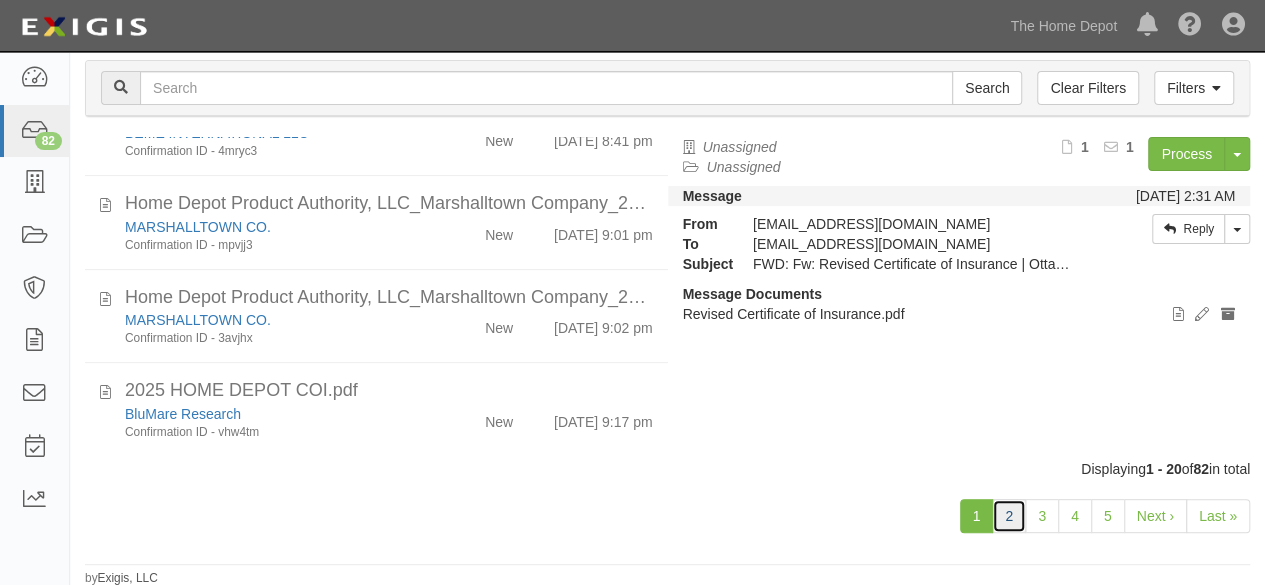 click on "2" at bounding box center [1009, 516] 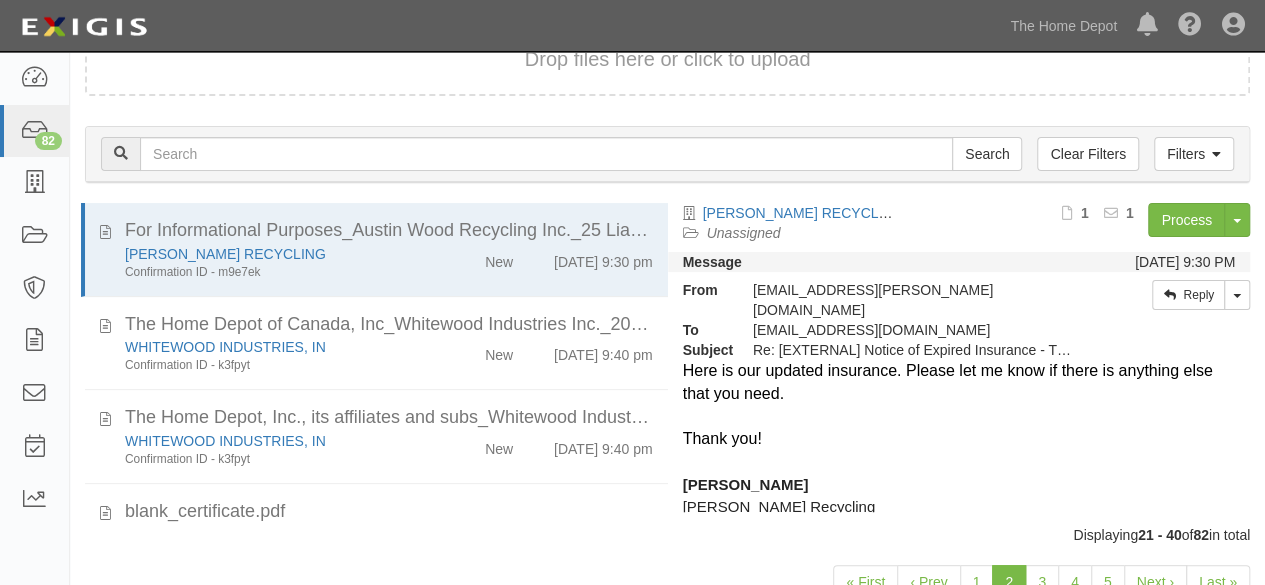 scroll, scrollTop: 154, scrollLeft: 0, axis: vertical 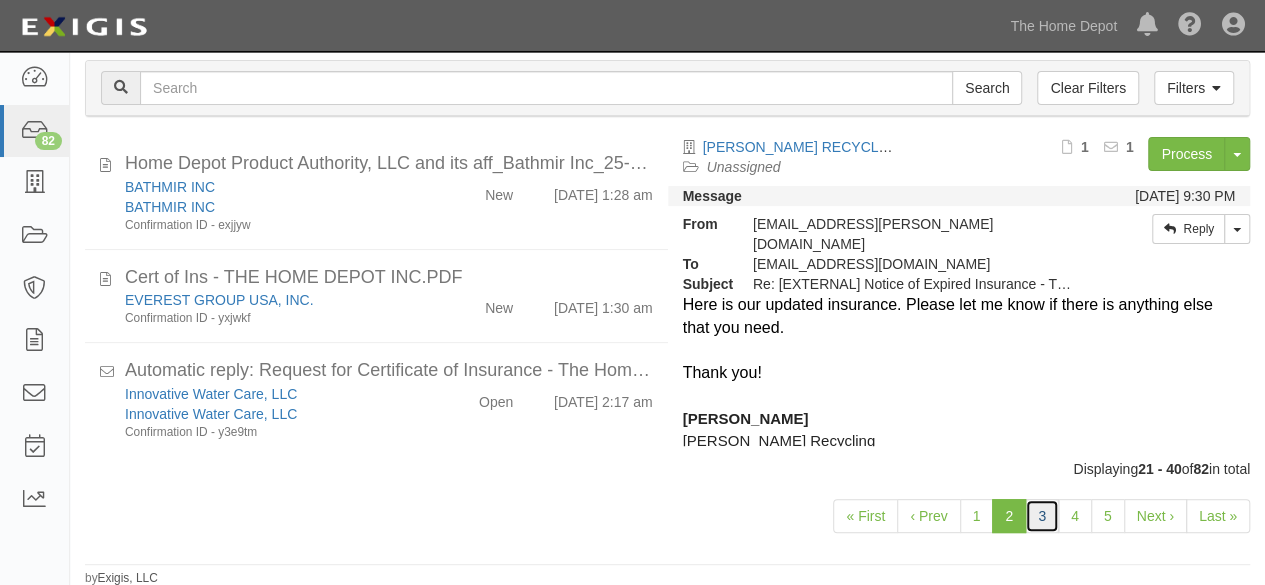 click on "3" at bounding box center (1042, 516) 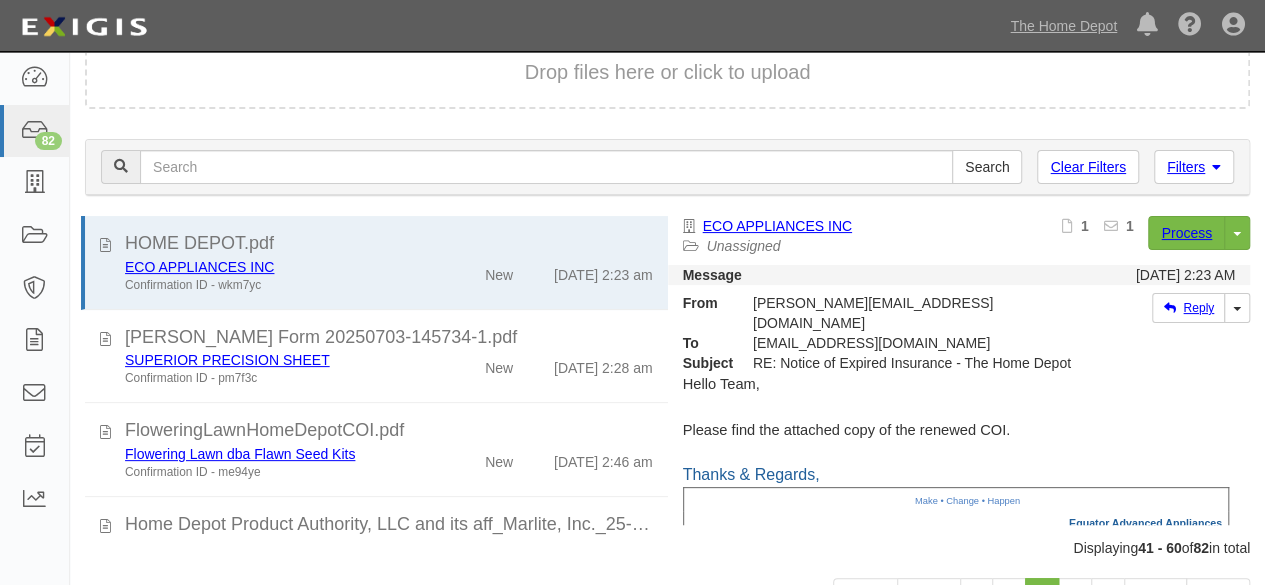 scroll, scrollTop: 154, scrollLeft: 0, axis: vertical 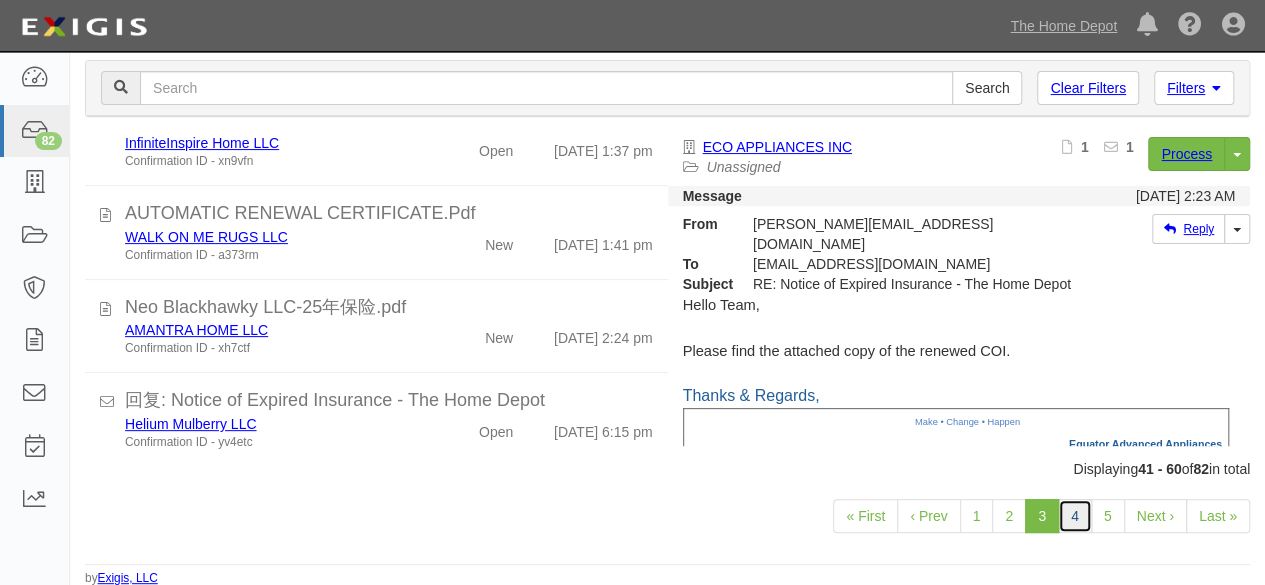 click on "4" at bounding box center [1075, 516] 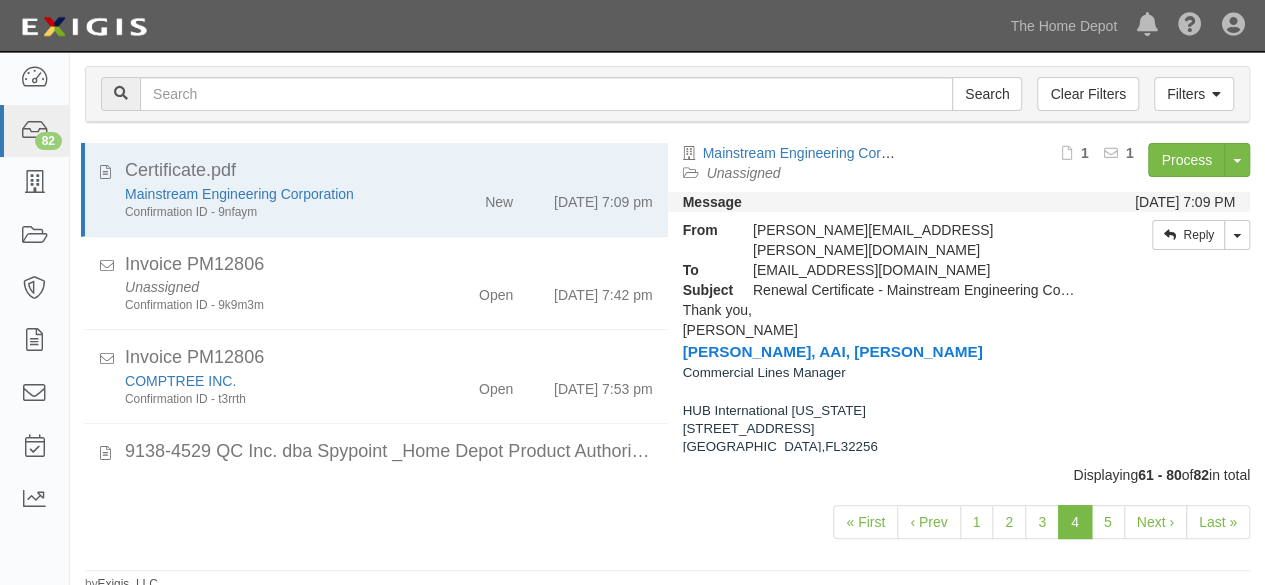 scroll, scrollTop: 154, scrollLeft: 0, axis: vertical 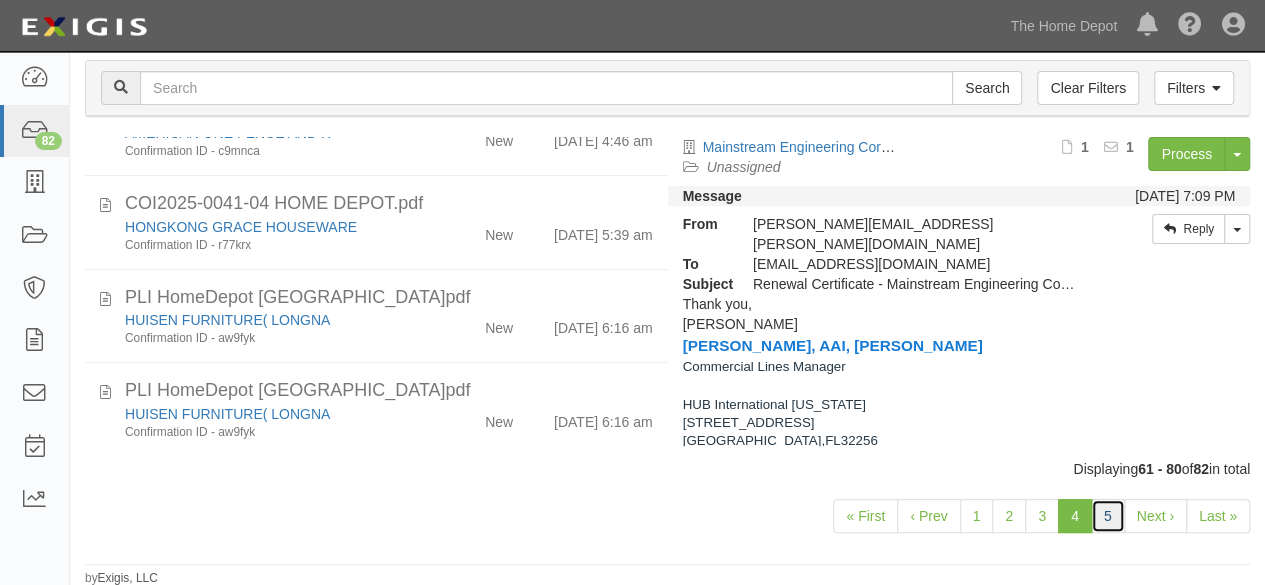 click on "5" at bounding box center [1108, 516] 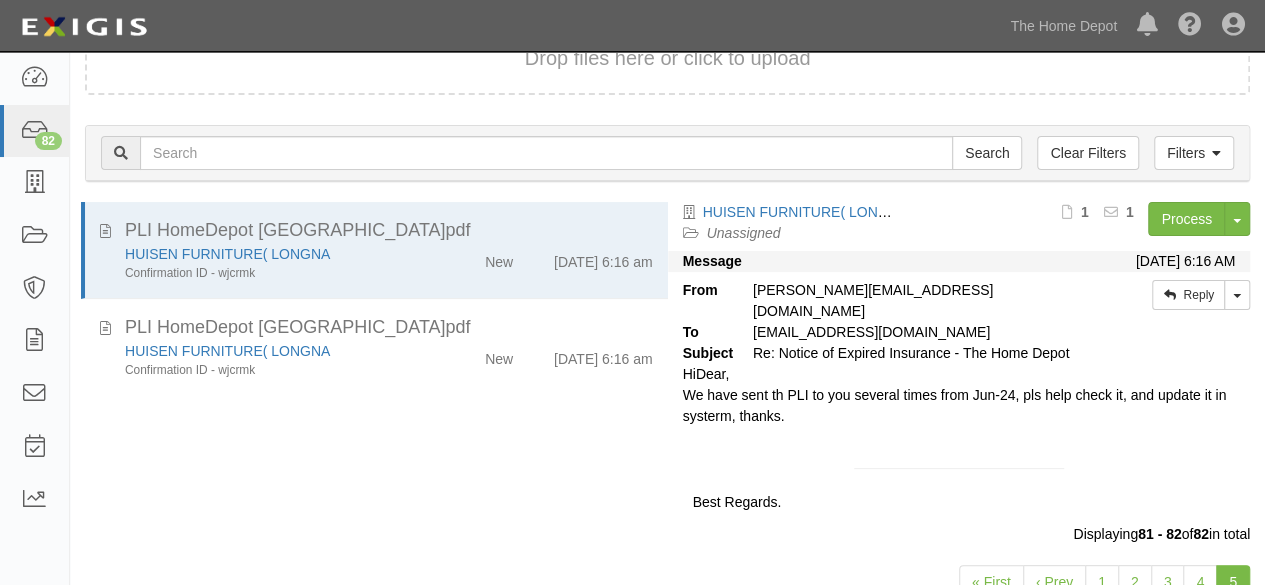 scroll, scrollTop: 157, scrollLeft: 0, axis: vertical 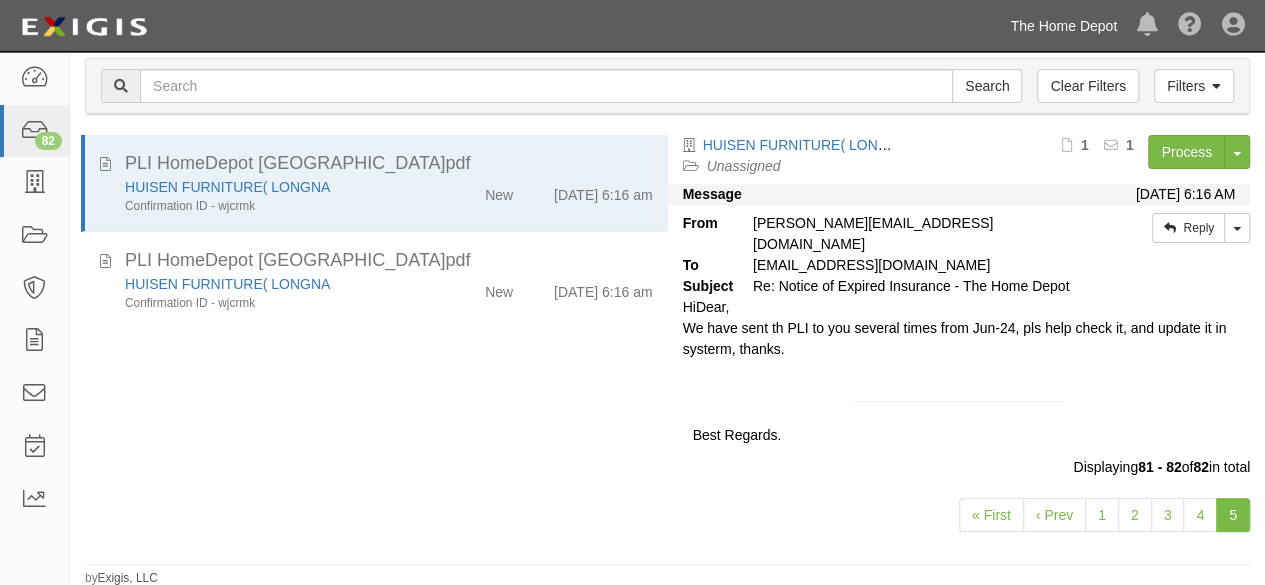 click on "The Home Depot" at bounding box center [1063, 26] 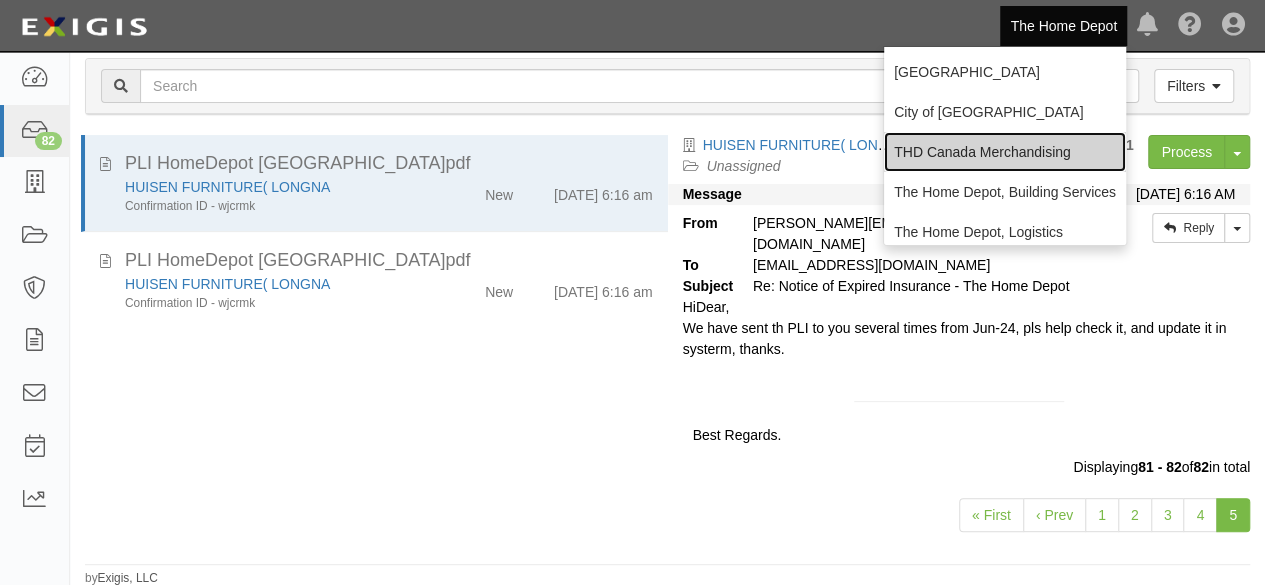 click on "THD Canada Merchandising" at bounding box center (1005, 152) 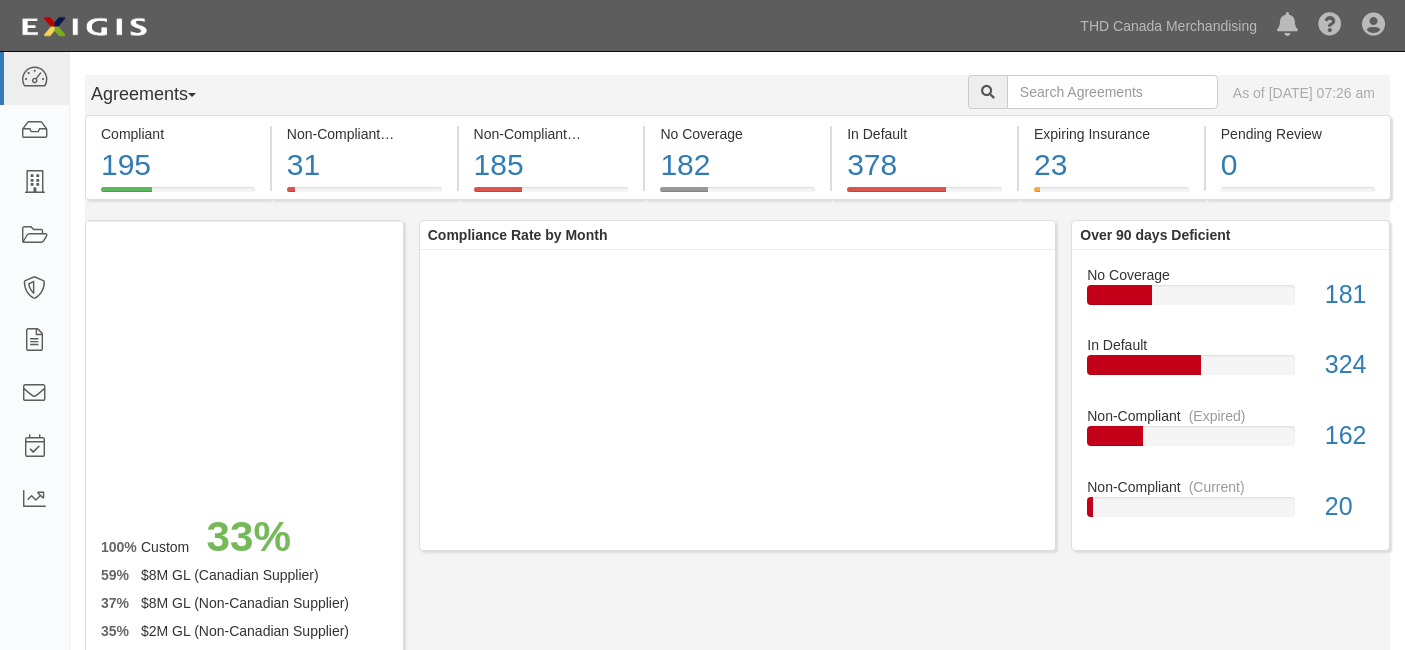scroll, scrollTop: 0, scrollLeft: 0, axis: both 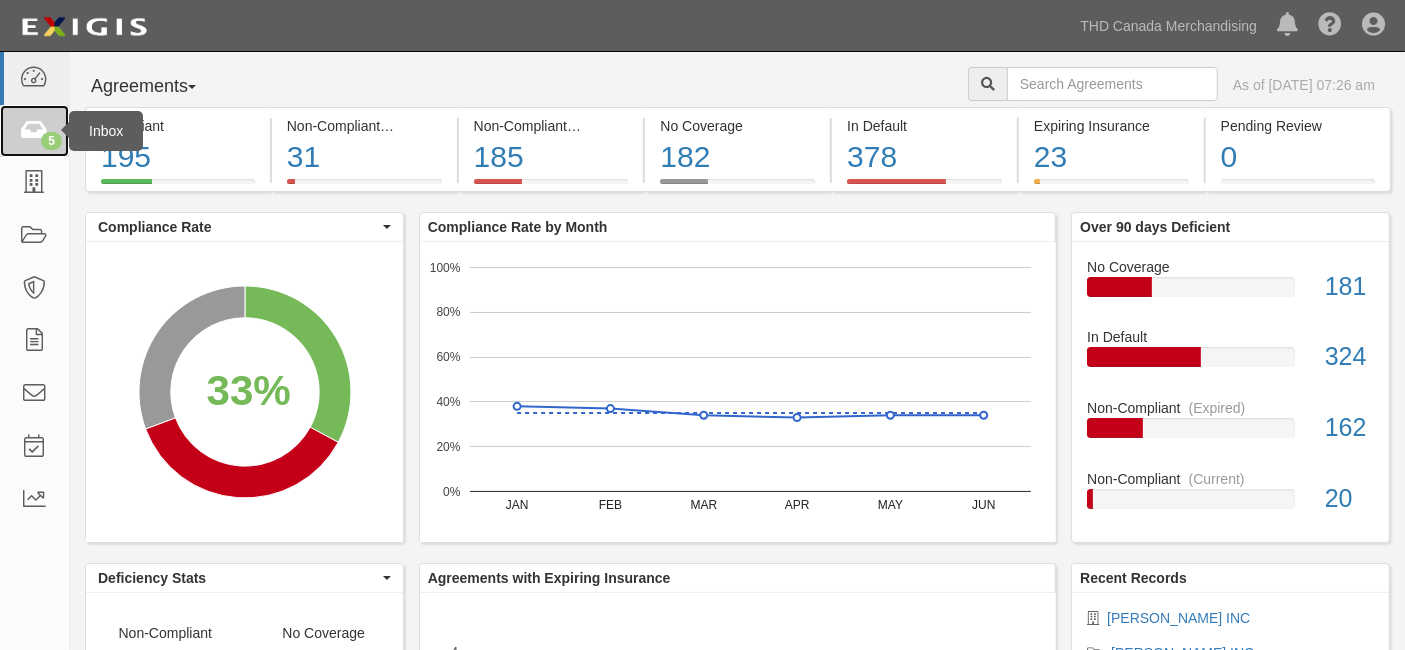 click on "5" at bounding box center [51, 141] 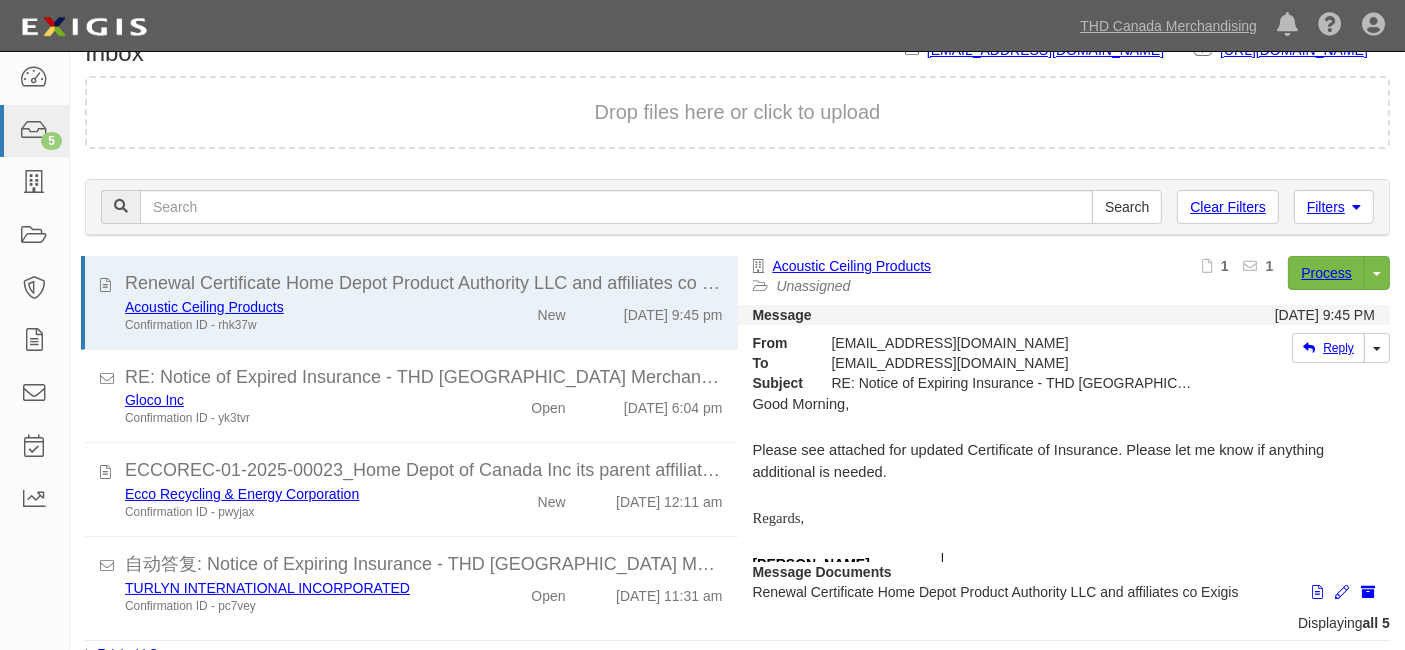 scroll, scrollTop: 45, scrollLeft: 0, axis: vertical 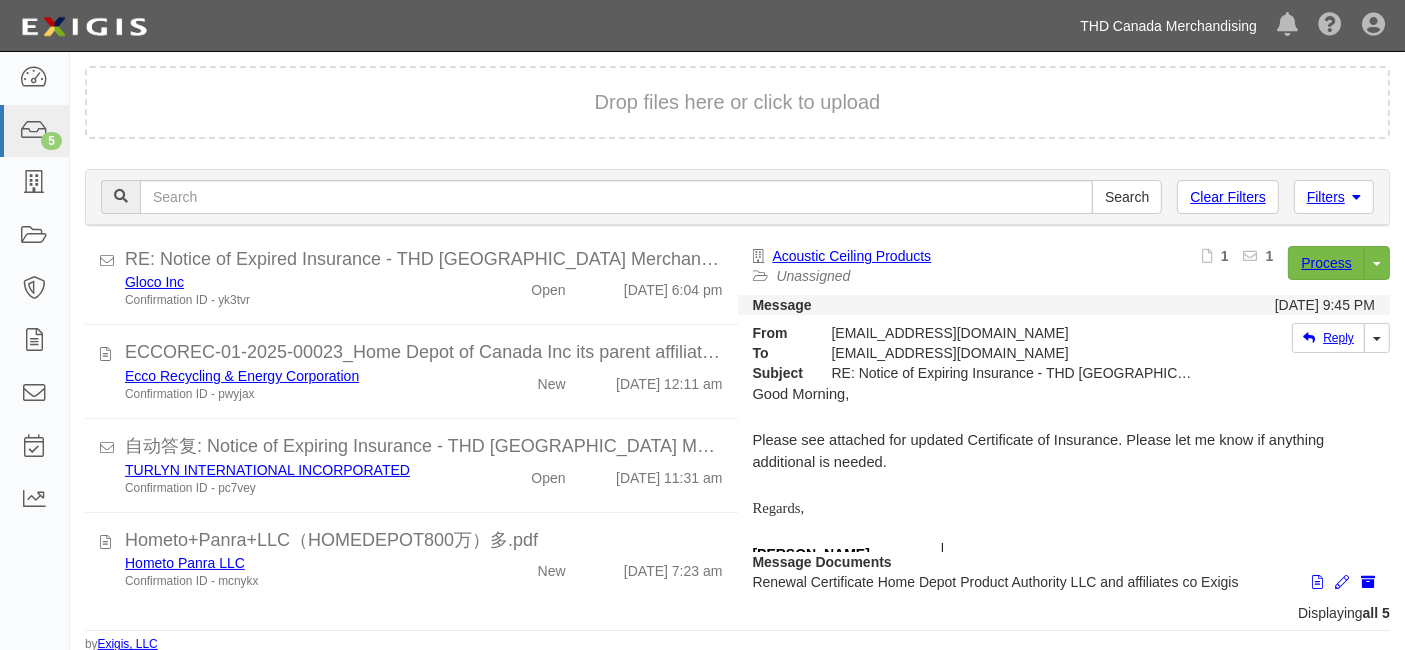 click on "THD Canada Merchandising" at bounding box center (1168, 26) 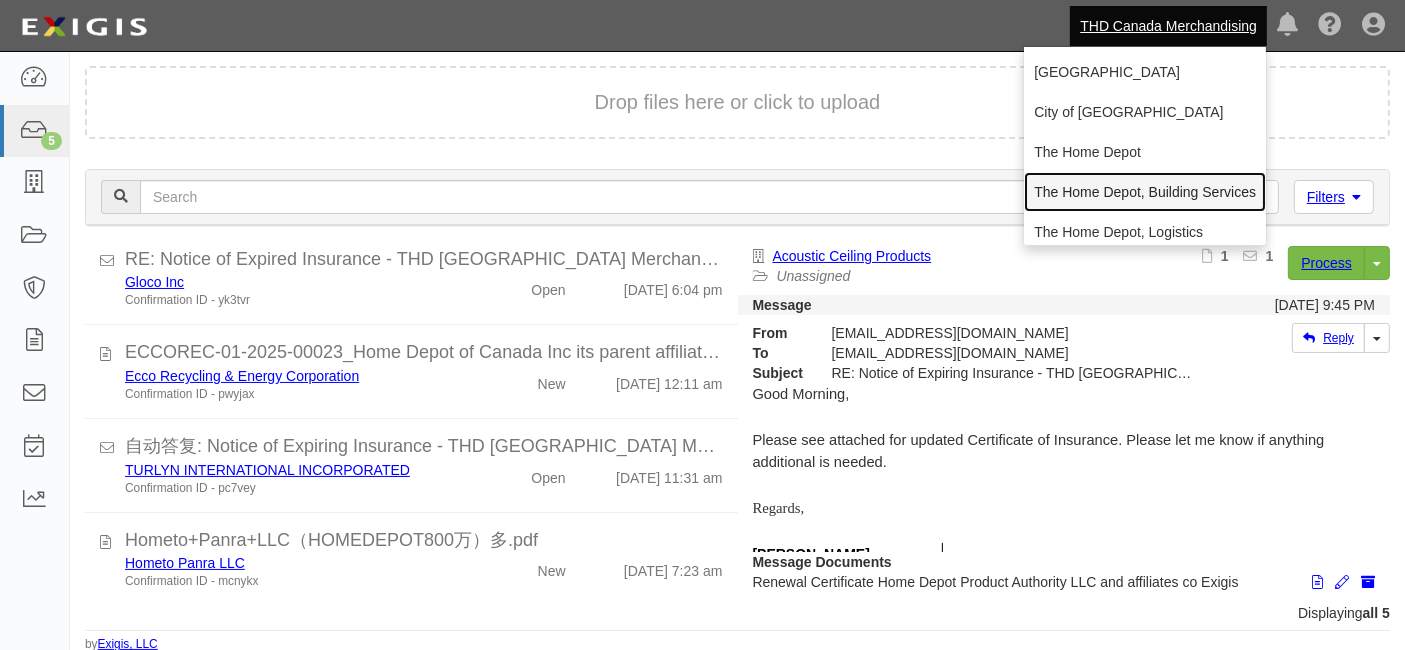 click on "The Home Depot, Building Services" at bounding box center [1145, 192] 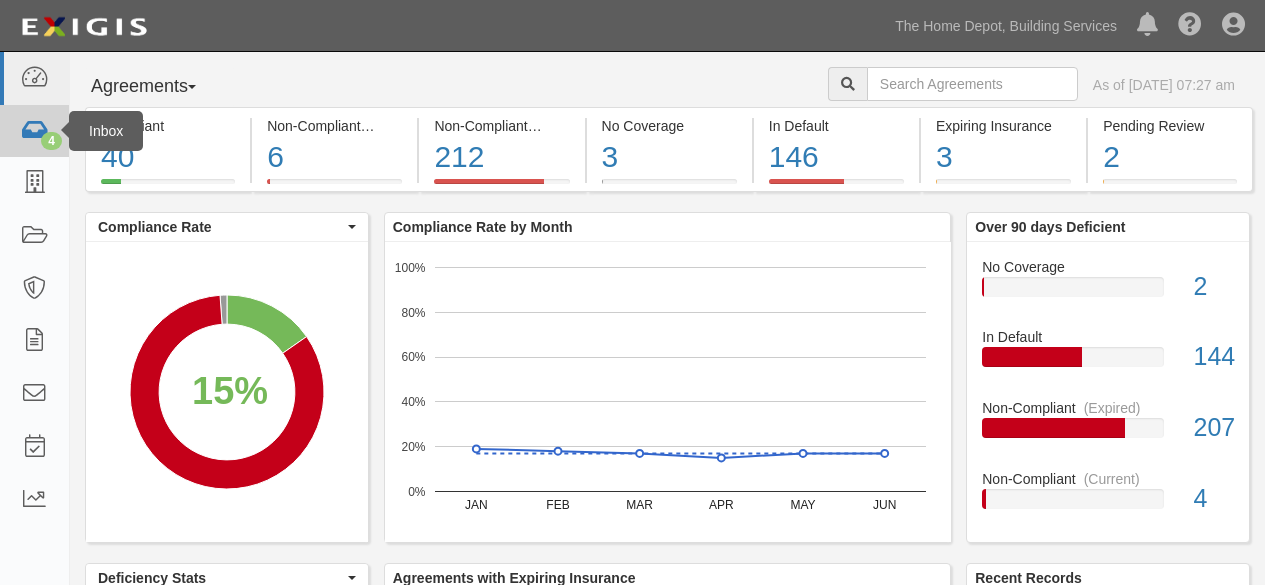 scroll, scrollTop: 0, scrollLeft: 0, axis: both 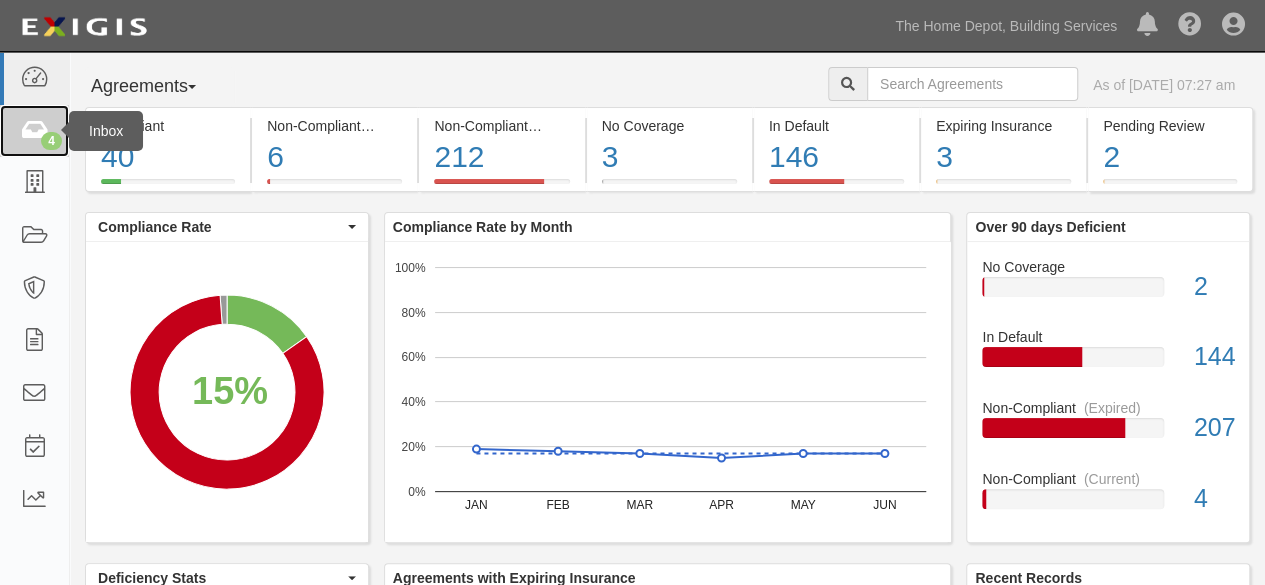 click at bounding box center (34, 131) 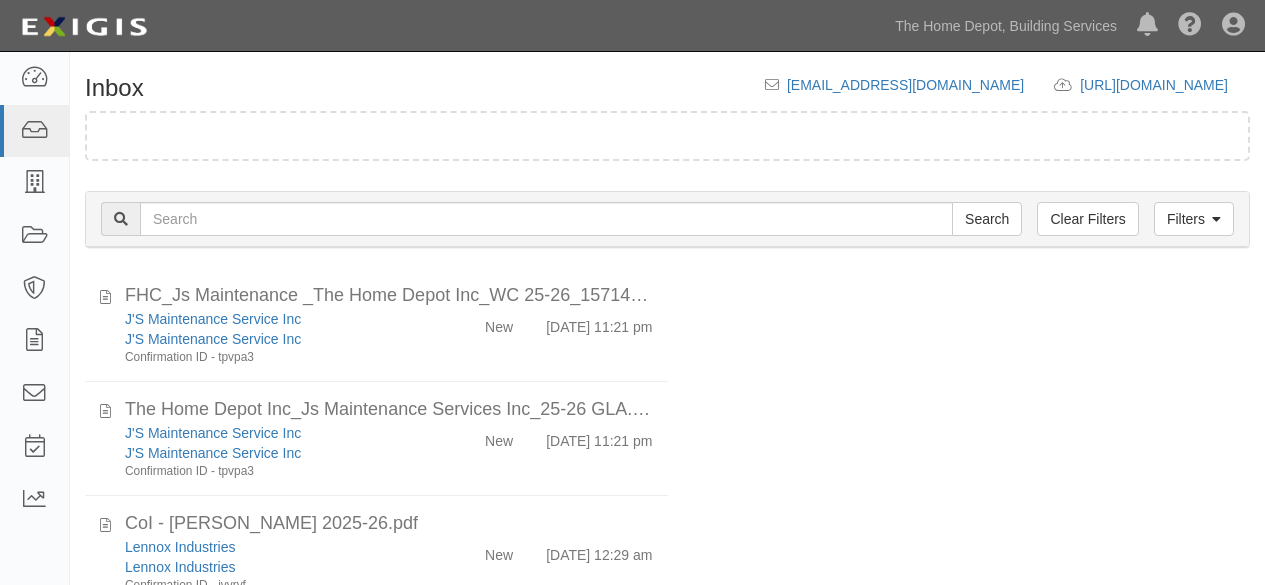 scroll, scrollTop: 0, scrollLeft: 0, axis: both 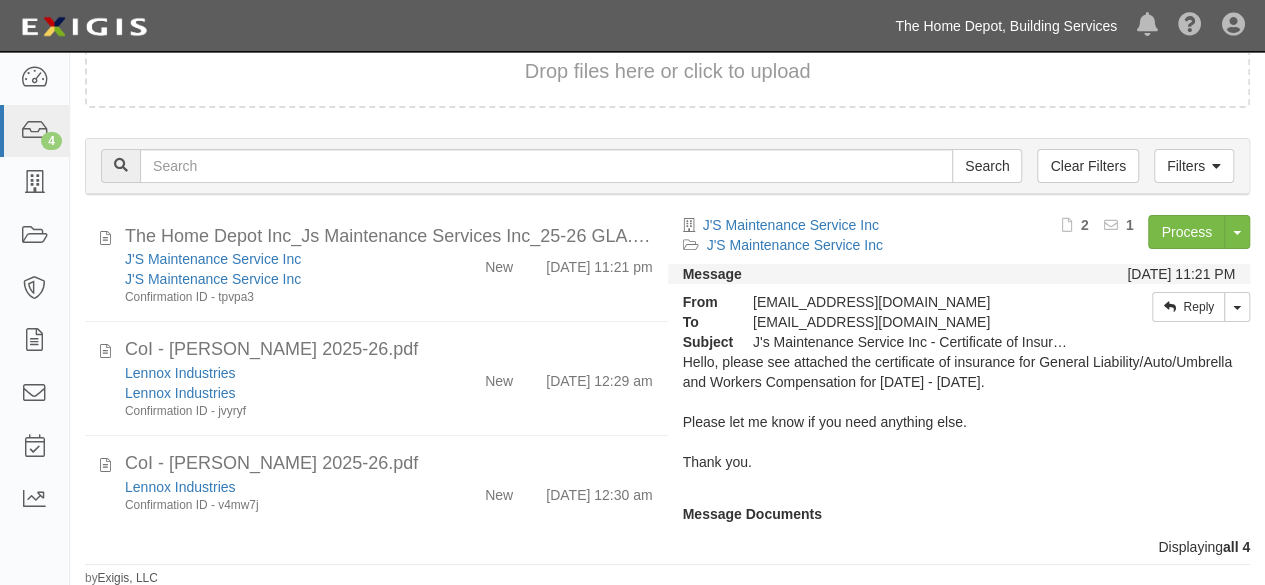 click on "The Home Depot, Building Services" at bounding box center [1006, 26] 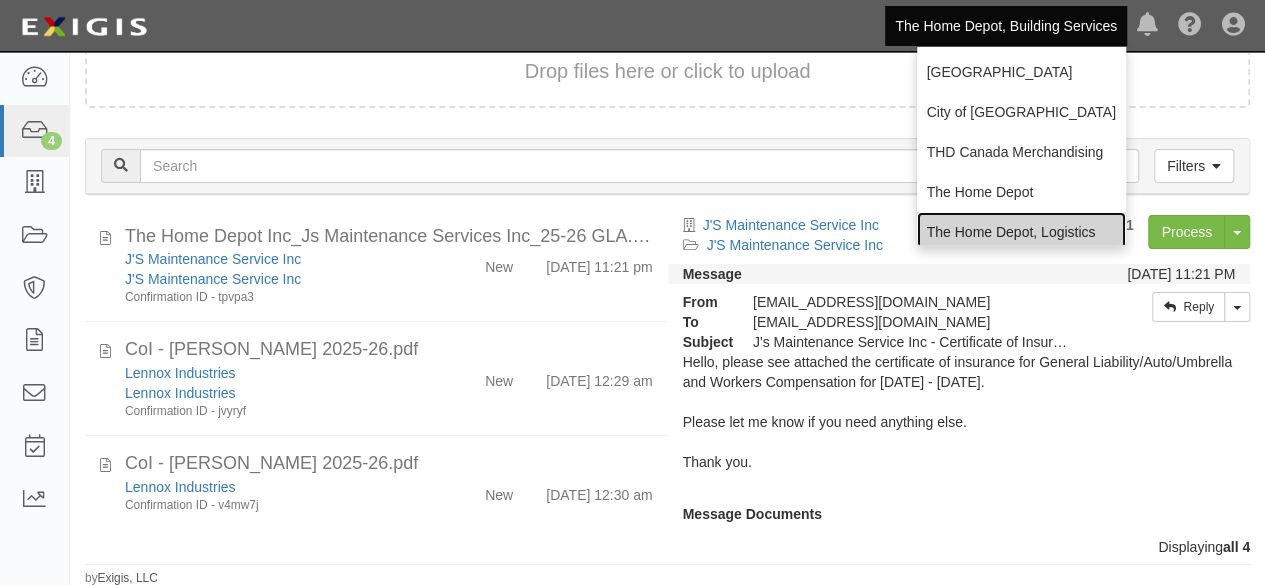 click on "The Home Depot, Logistics" at bounding box center (1021, 232) 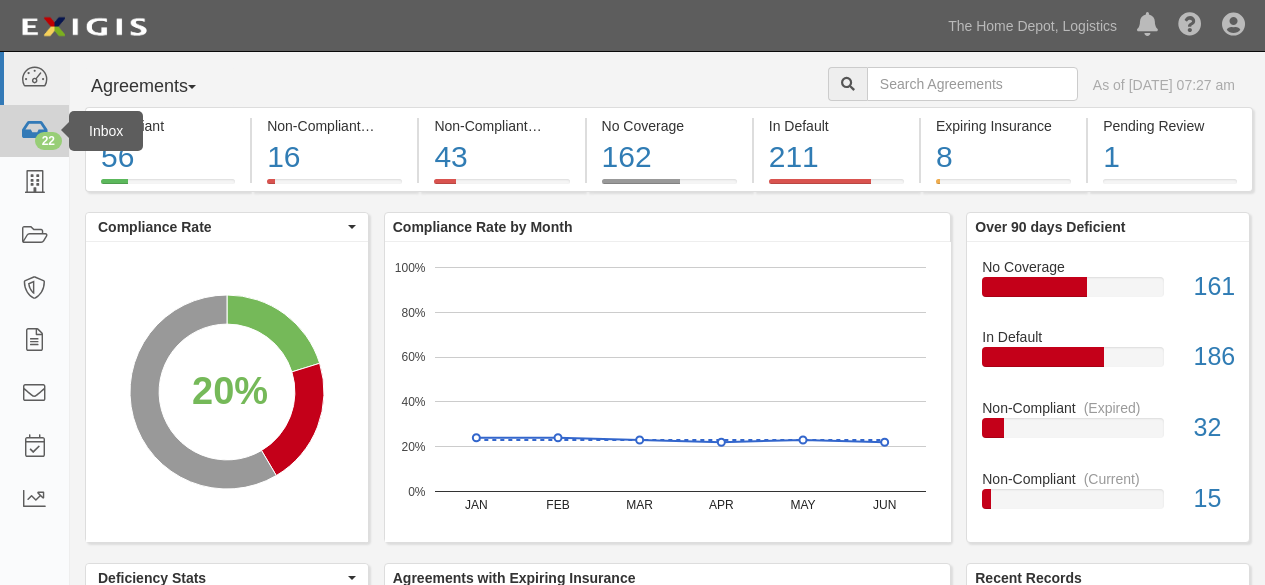 click on "22" at bounding box center [48, 141] 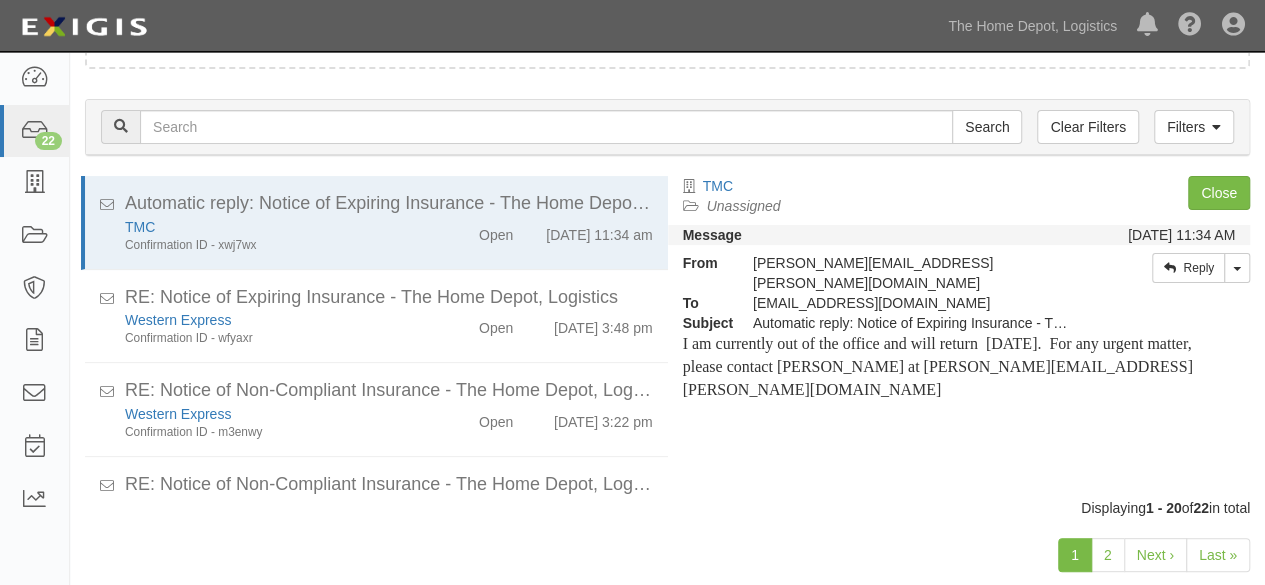 scroll, scrollTop: 154, scrollLeft: 0, axis: vertical 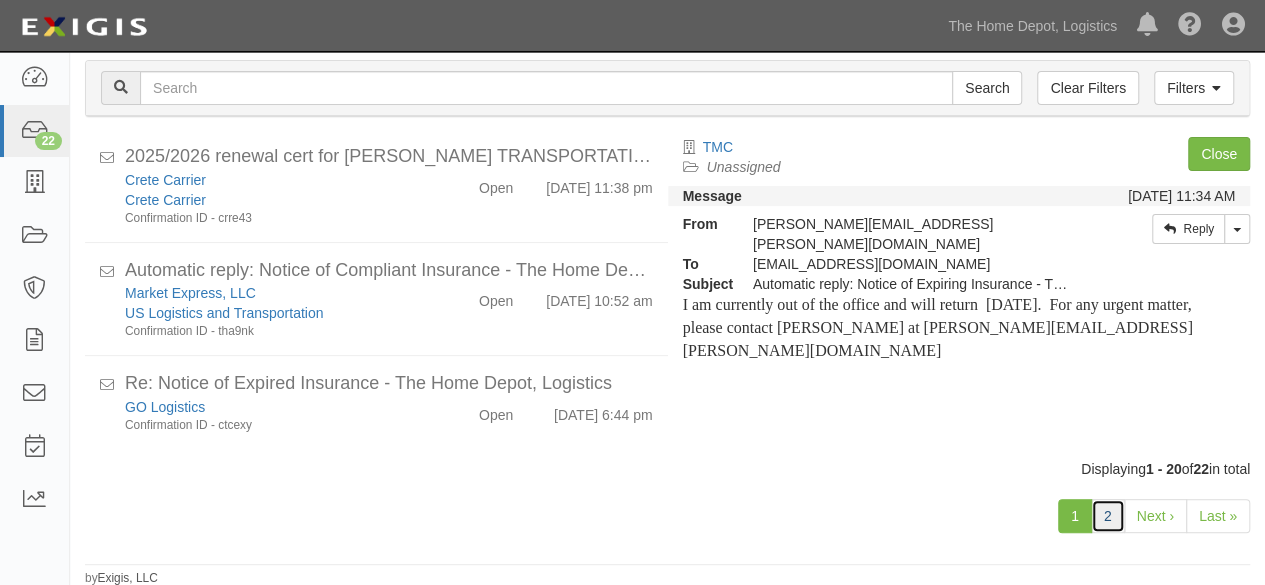 click on "2" at bounding box center (1108, 516) 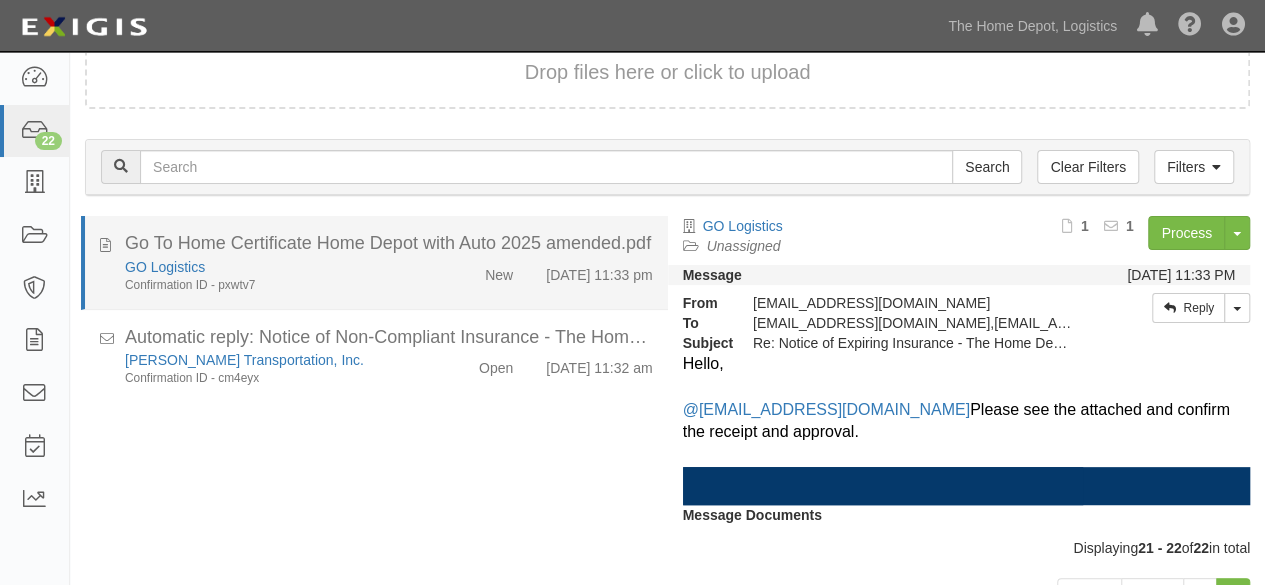scroll, scrollTop: 154, scrollLeft: 0, axis: vertical 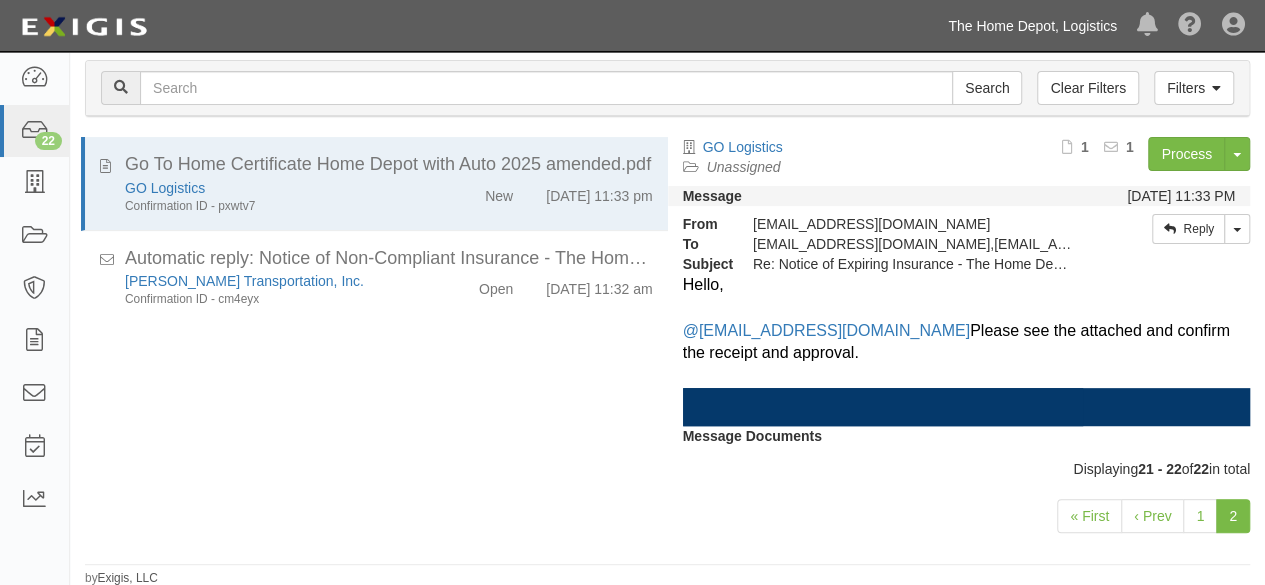 click on "The Home Depot, Logistics" at bounding box center [1032, 26] 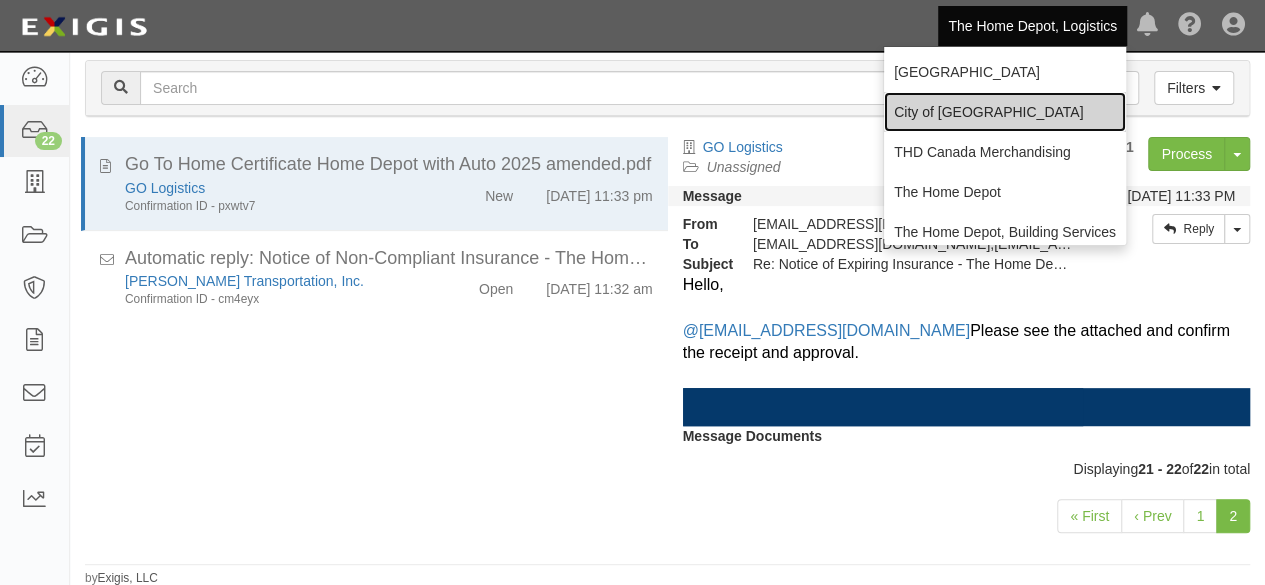 click on "City of [GEOGRAPHIC_DATA]" at bounding box center (1005, 112) 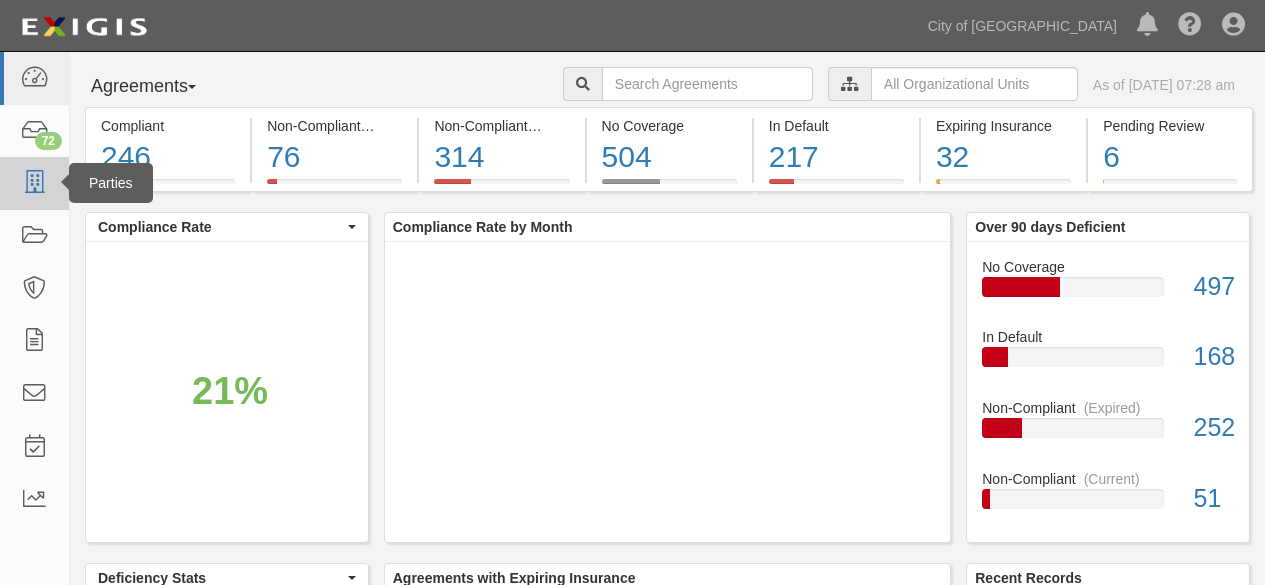 scroll, scrollTop: 0, scrollLeft: 0, axis: both 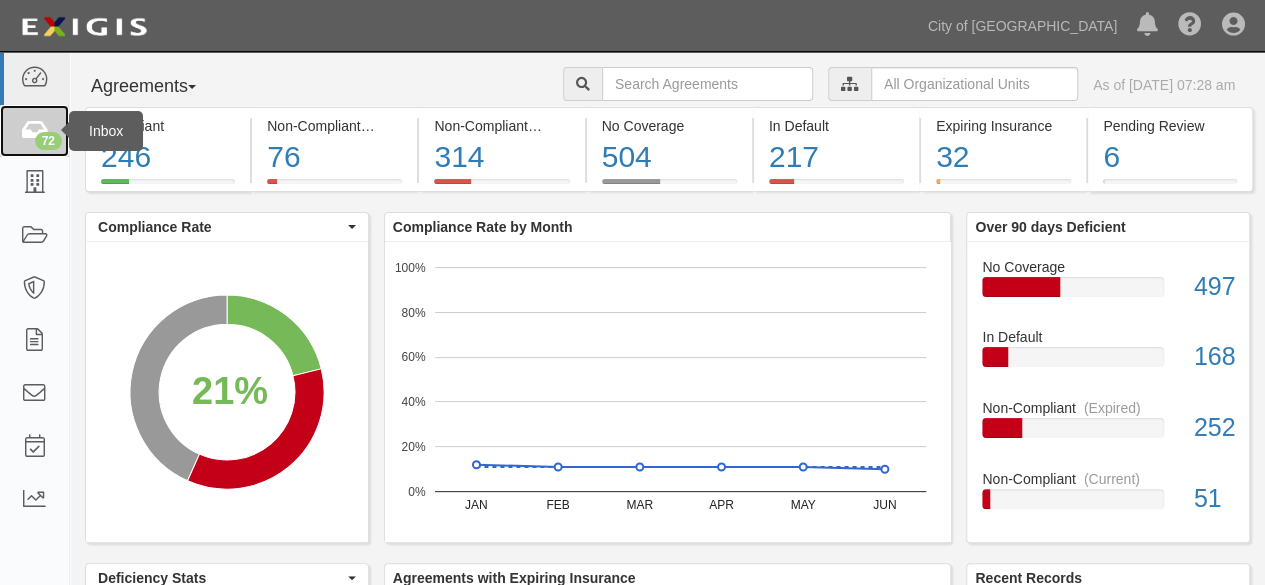 click on "72" at bounding box center [34, 131] 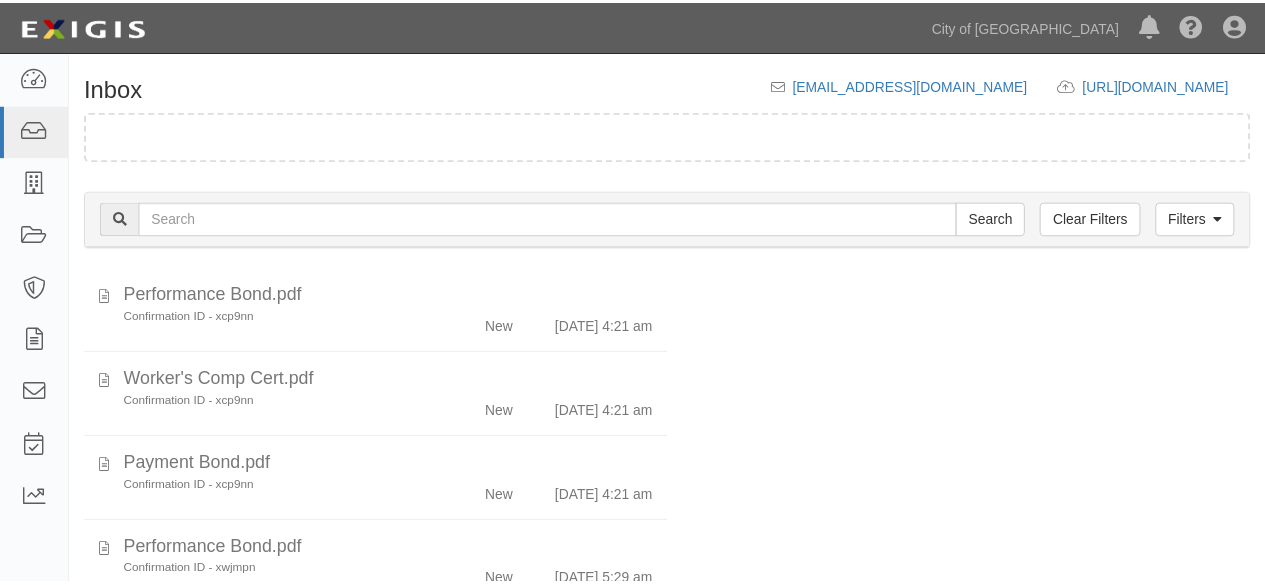 scroll, scrollTop: 0, scrollLeft: 0, axis: both 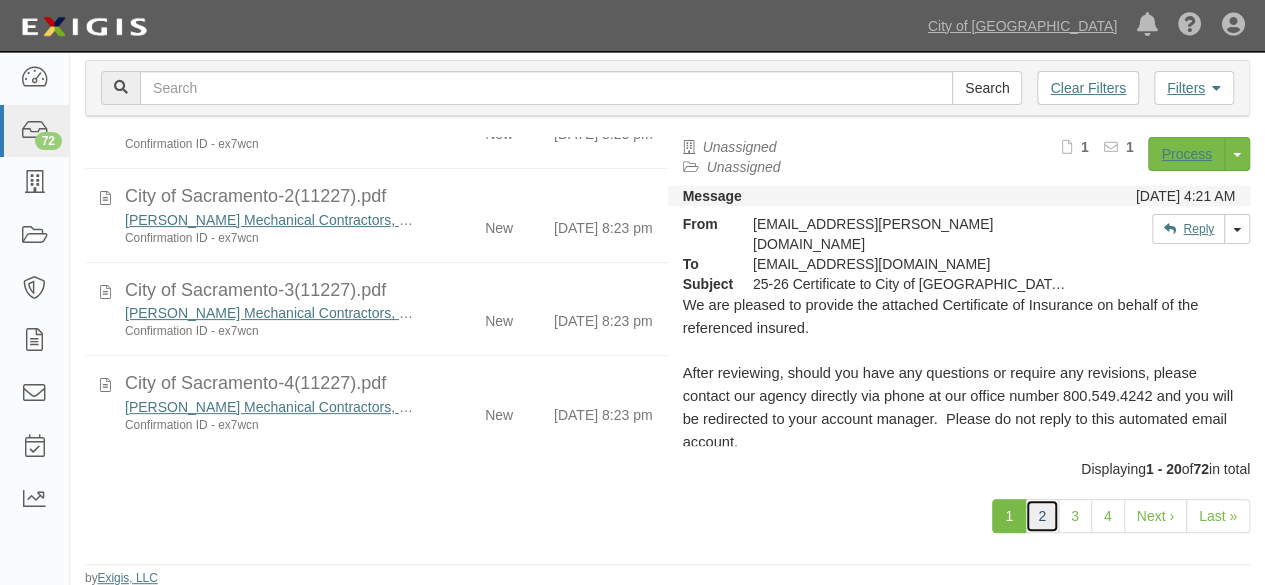 click on "2" at bounding box center (1042, 516) 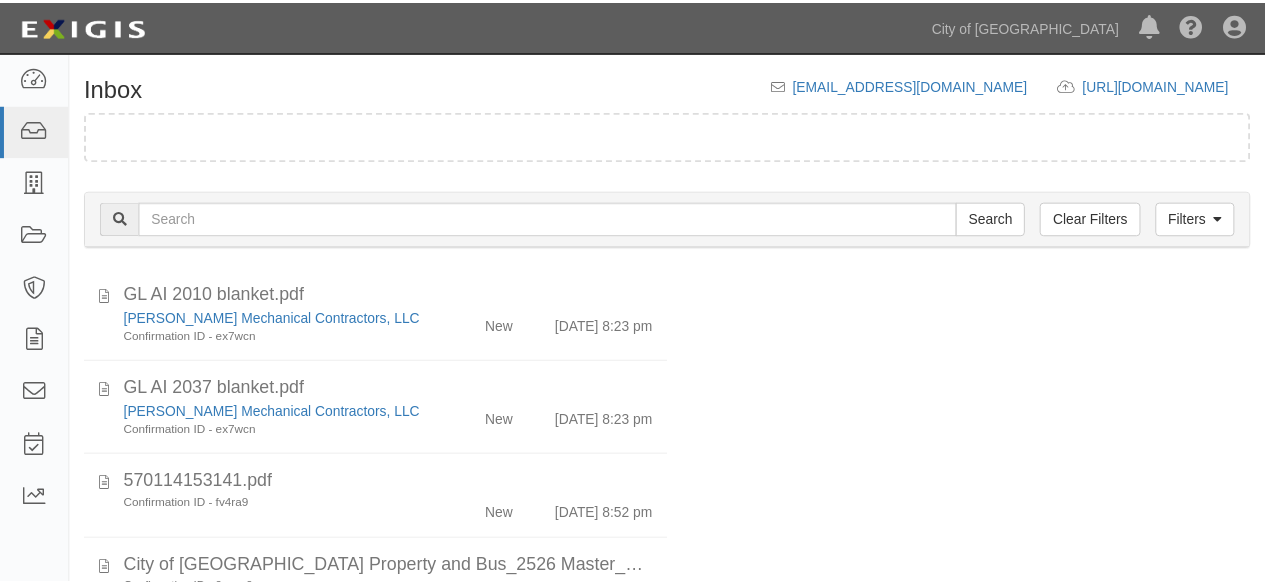 scroll, scrollTop: 0, scrollLeft: 0, axis: both 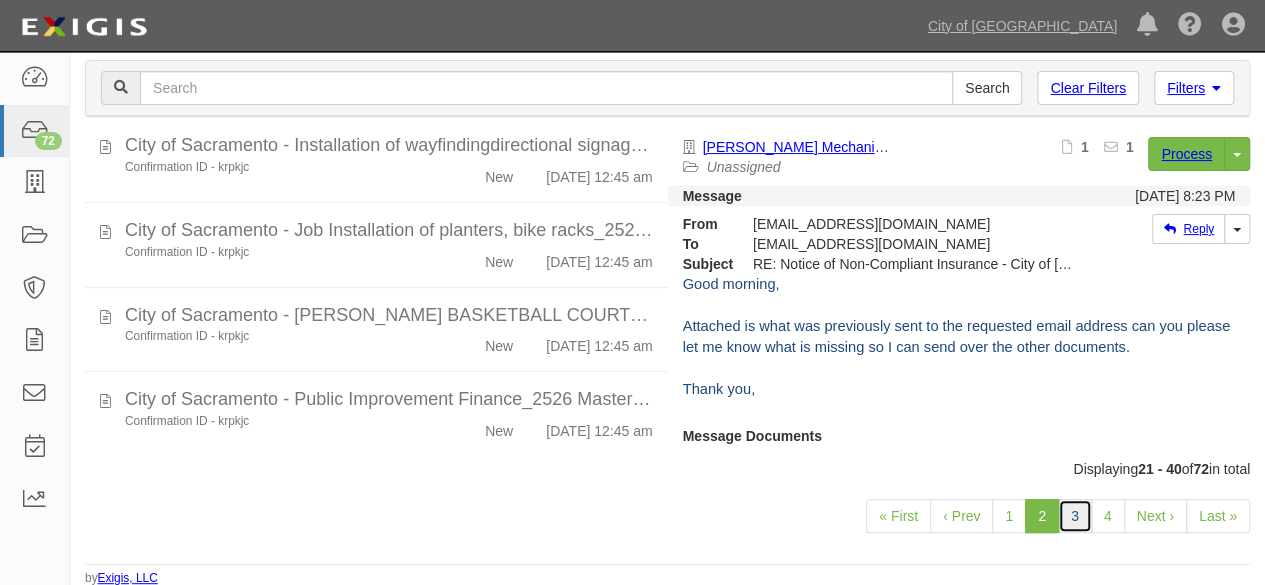 click on "3" at bounding box center (1075, 516) 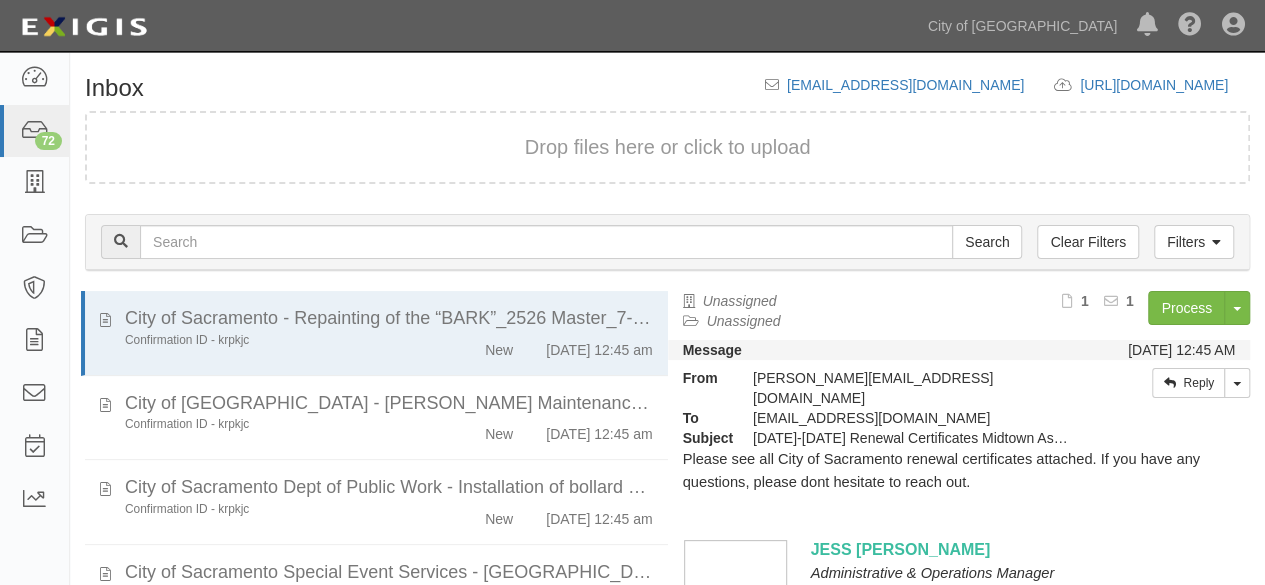 scroll, scrollTop: 154, scrollLeft: 0, axis: vertical 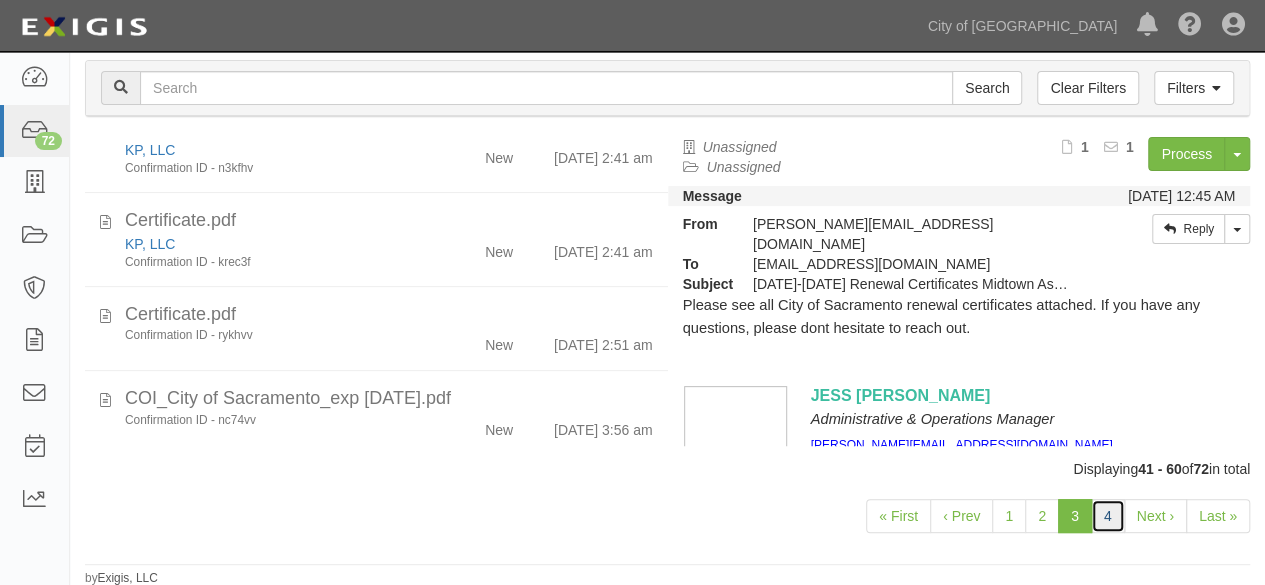 click on "4" at bounding box center (1108, 516) 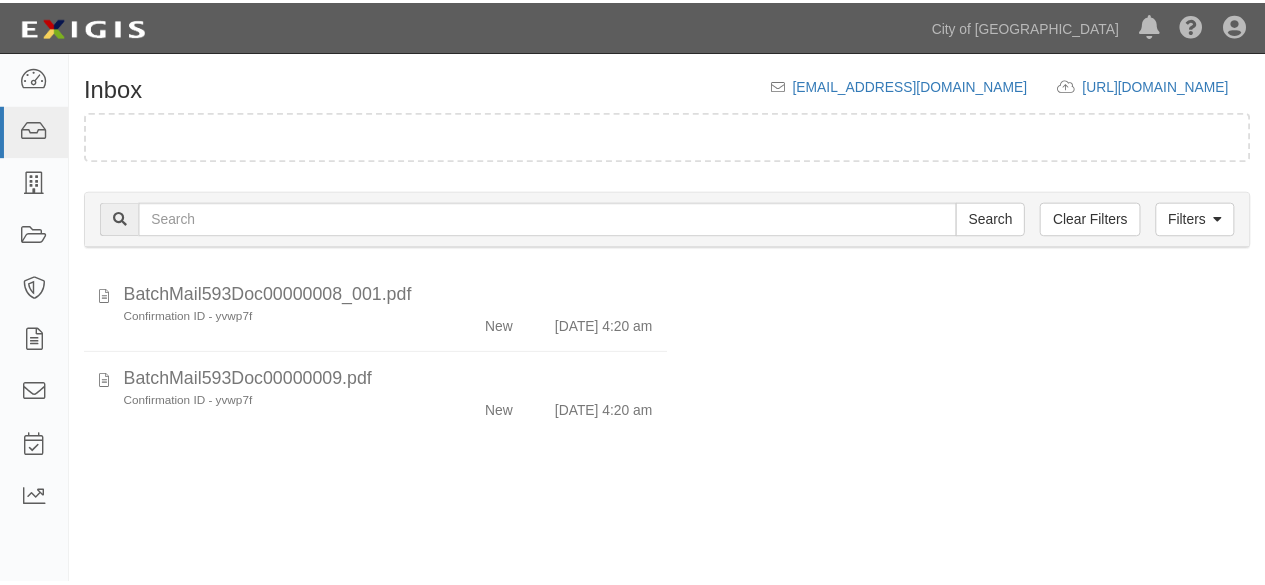 scroll, scrollTop: 0, scrollLeft: 0, axis: both 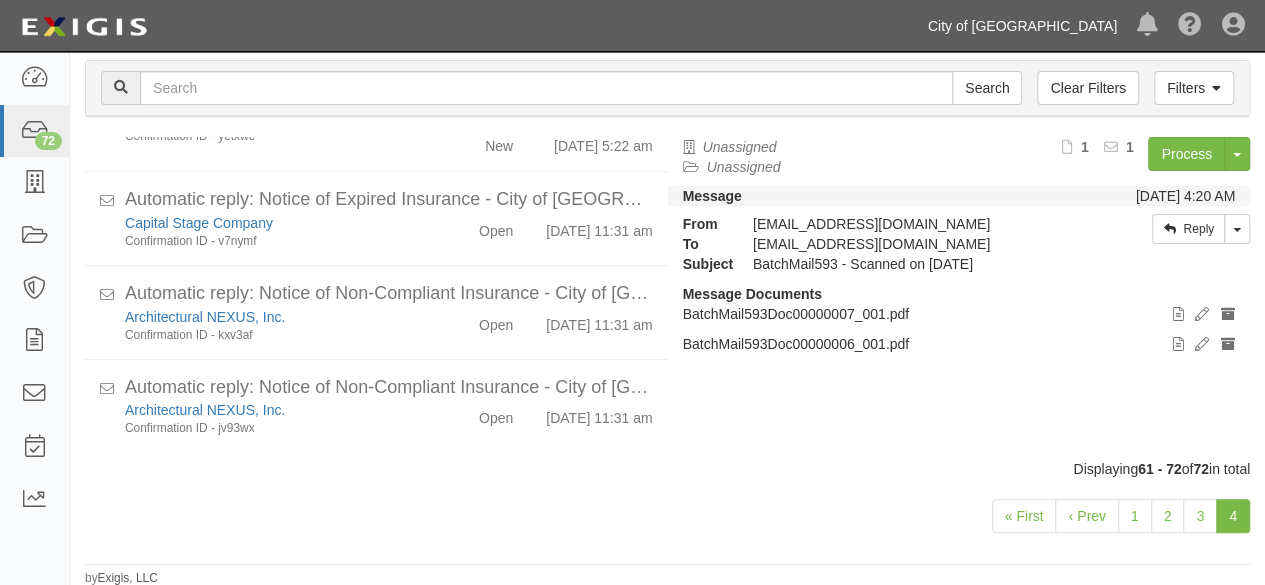 click on "City of [GEOGRAPHIC_DATA]" at bounding box center [1022, 26] 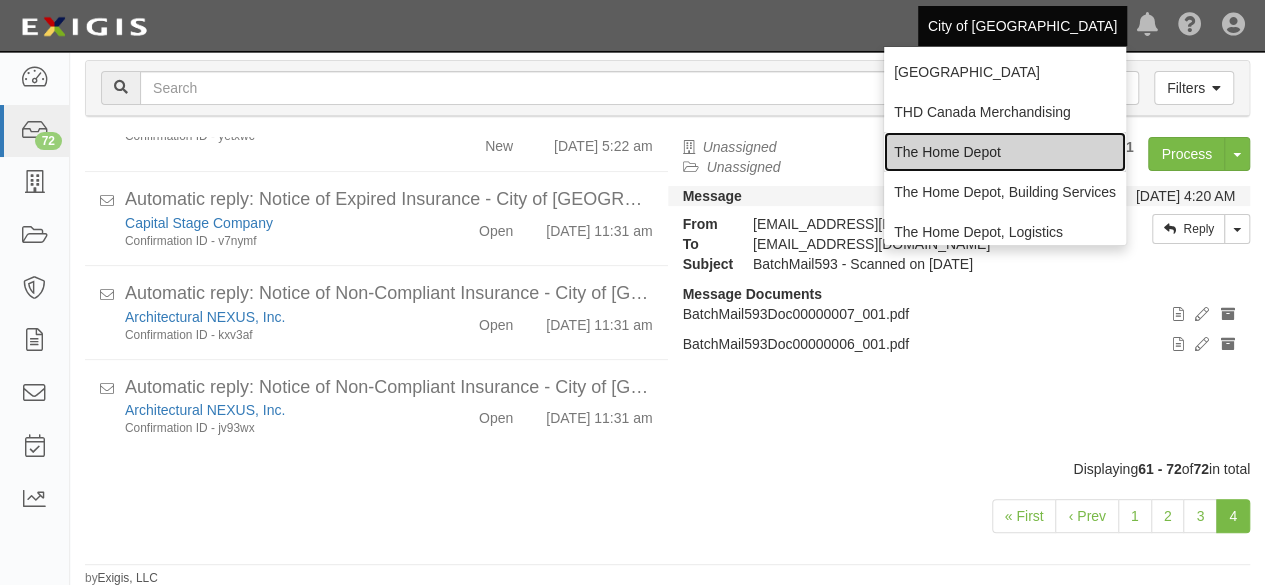 click on "The Home Depot" at bounding box center (1005, 152) 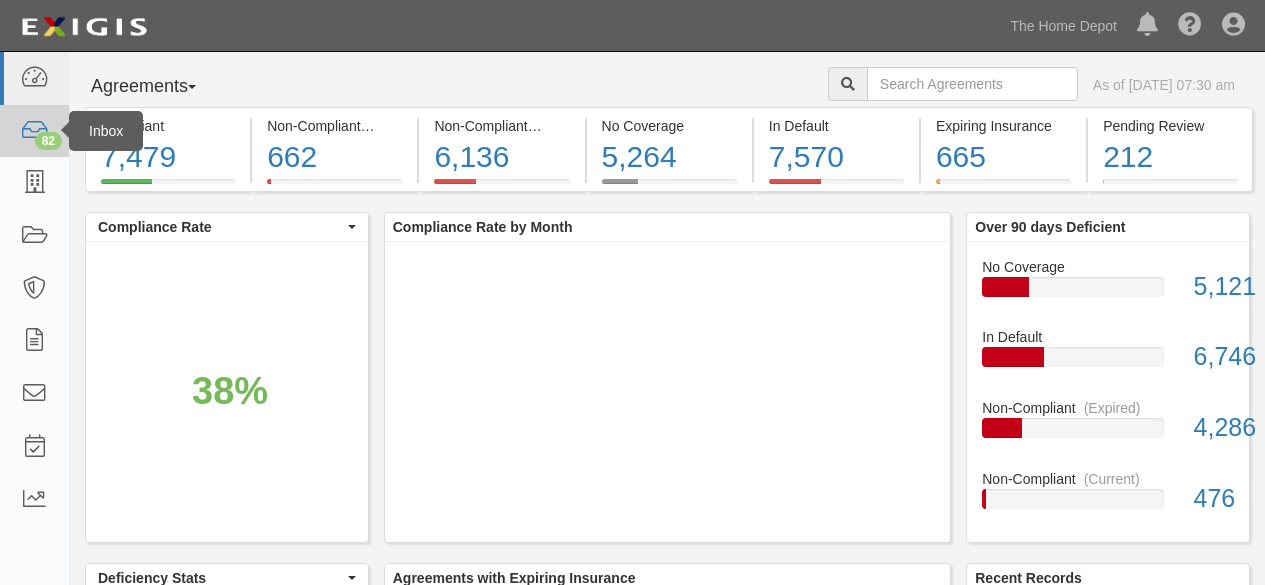 scroll, scrollTop: 0, scrollLeft: 0, axis: both 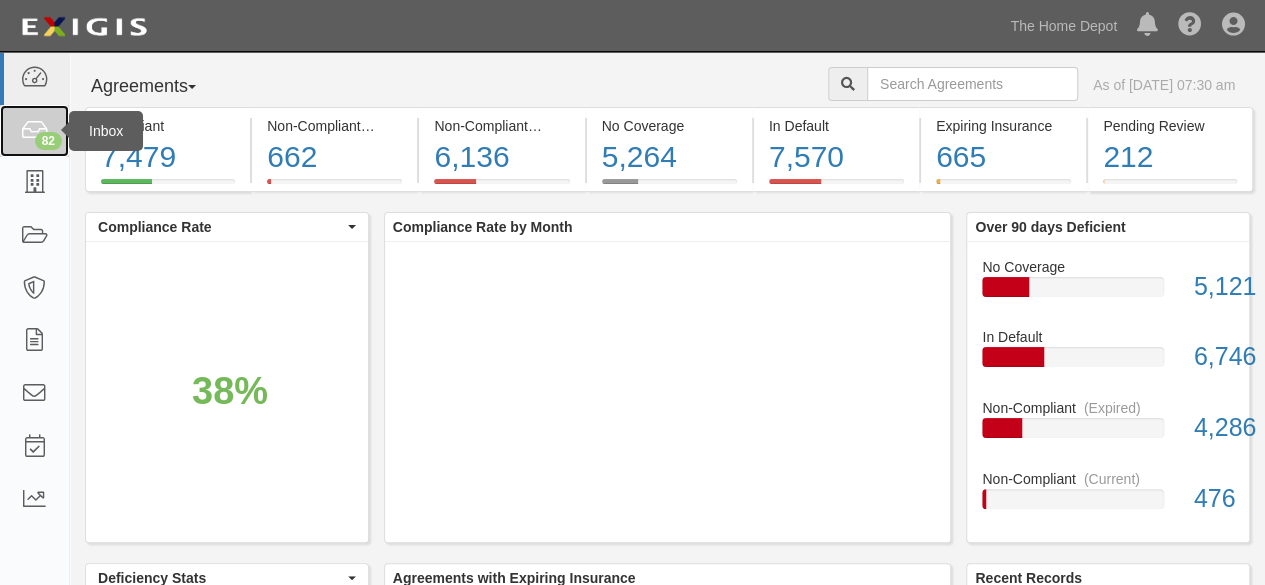 click on "82" at bounding box center (48, 141) 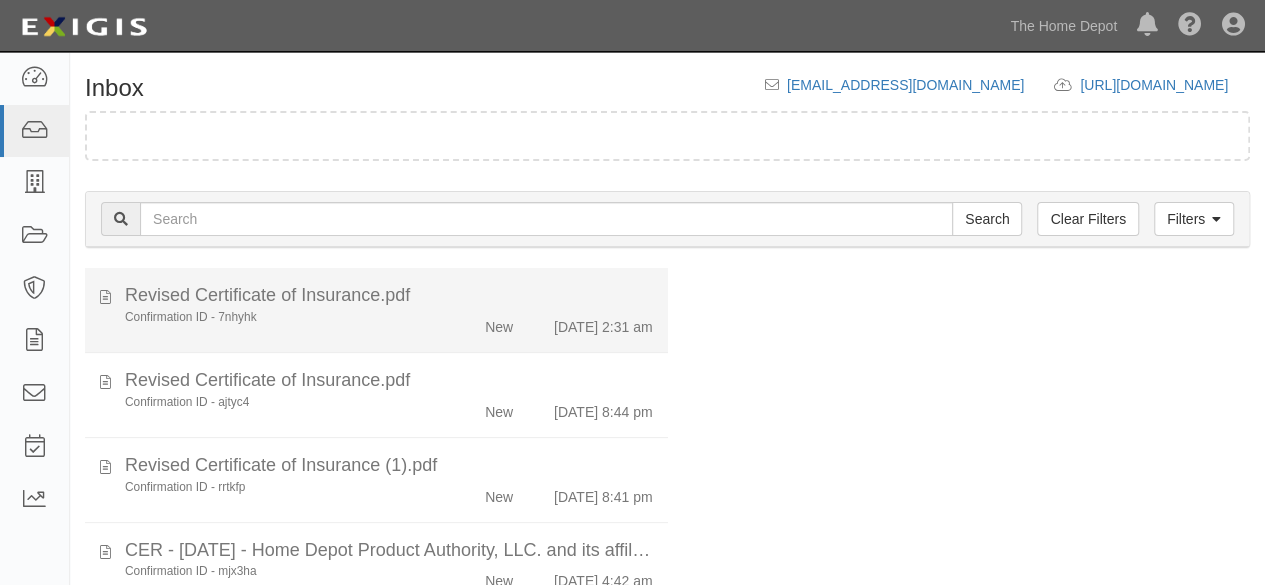 scroll, scrollTop: 4, scrollLeft: 0, axis: vertical 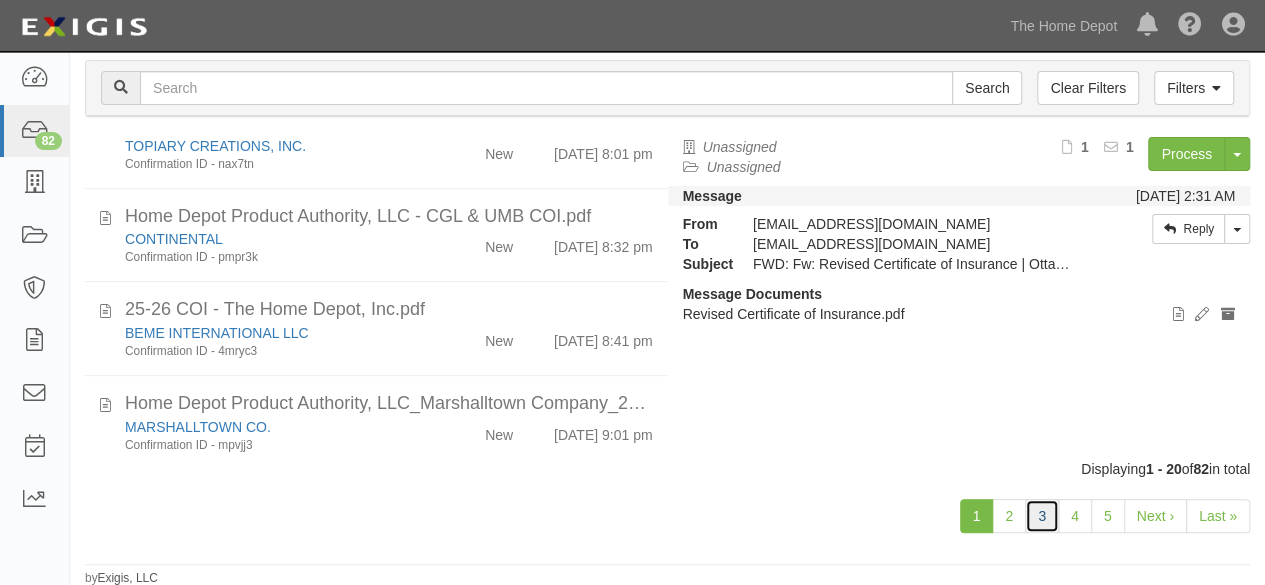 click on "3" at bounding box center (1042, 516) 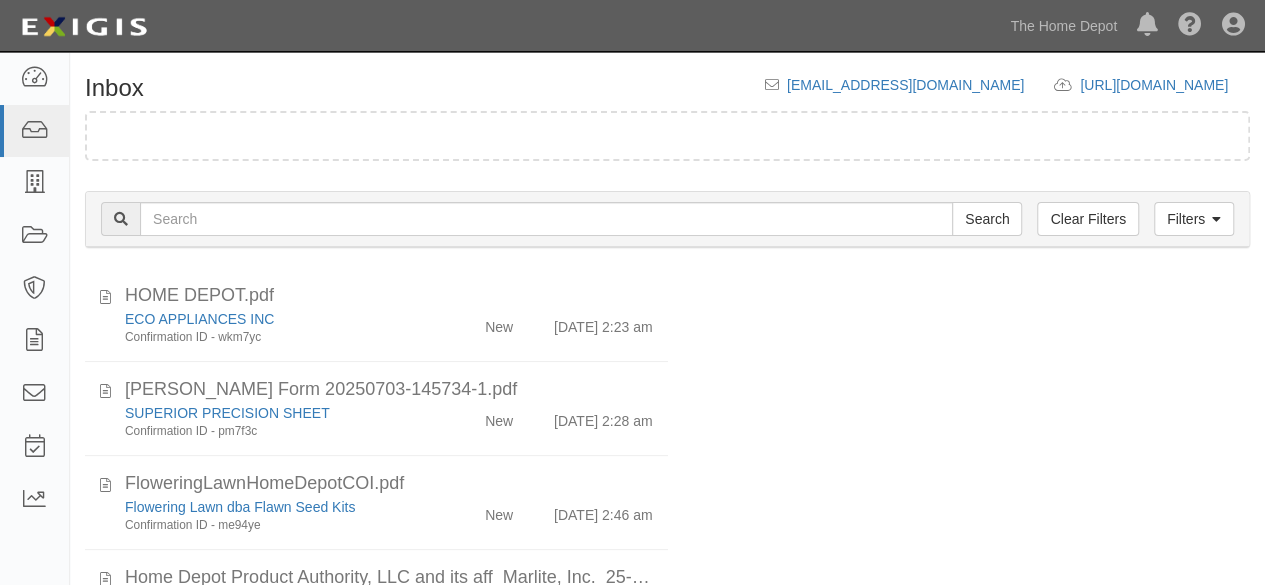 scroll, scrollTop: 4, scrollLeft: 0, axis: vertical 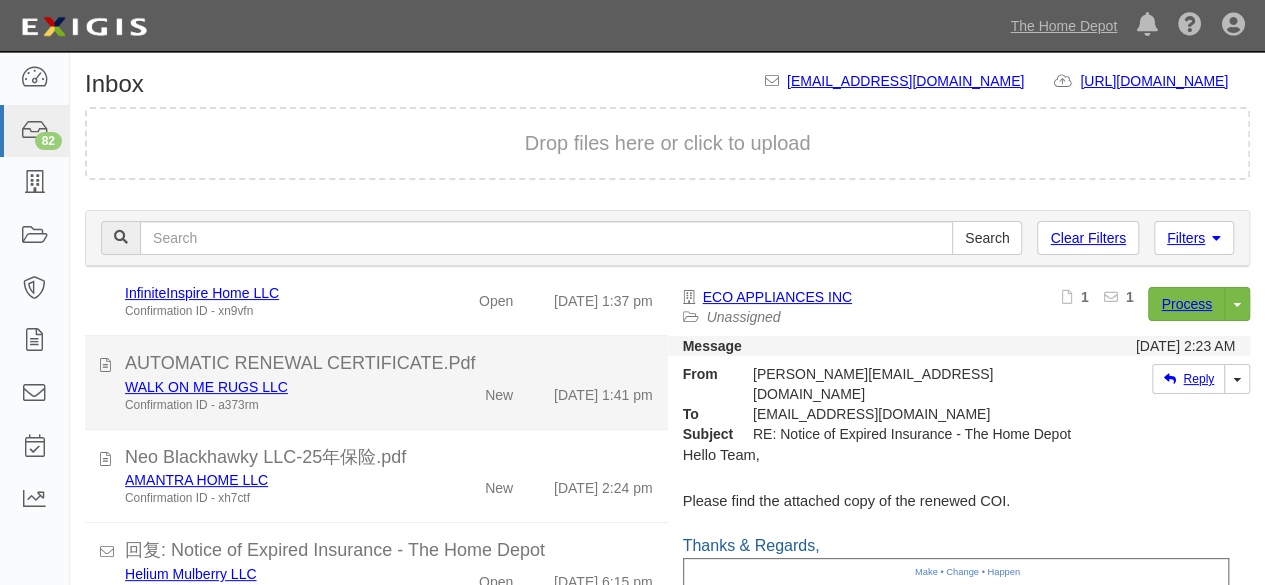 click on "WALK ON ME RUGS LLC
Confirmation ID - a373rm" 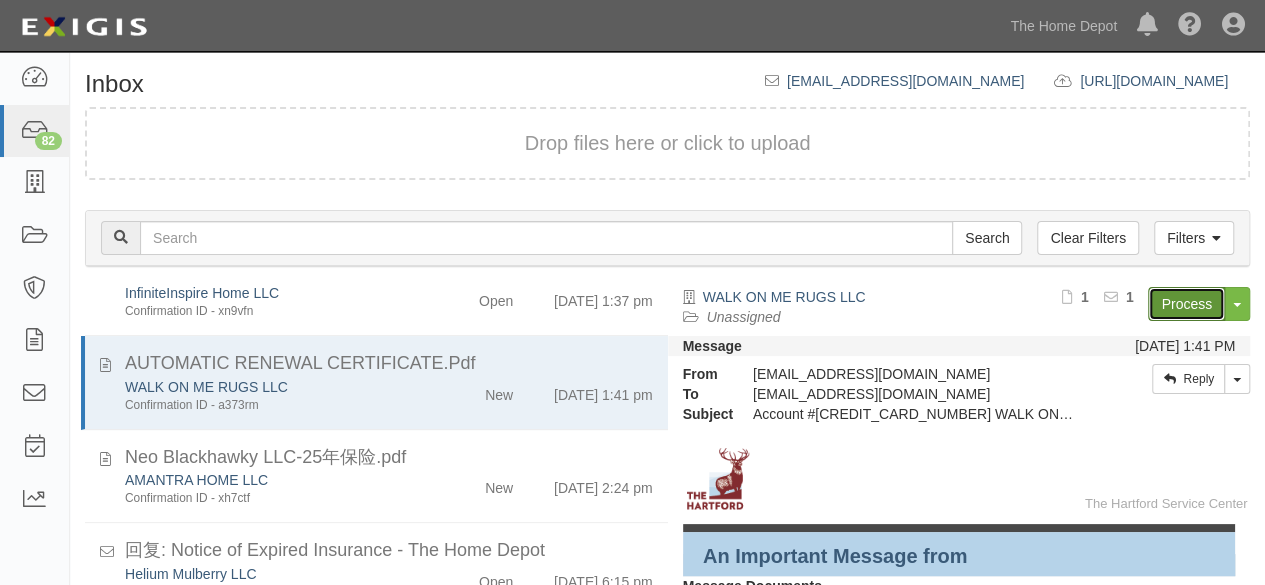 click on "Process" at bounding box center (1186, 304) 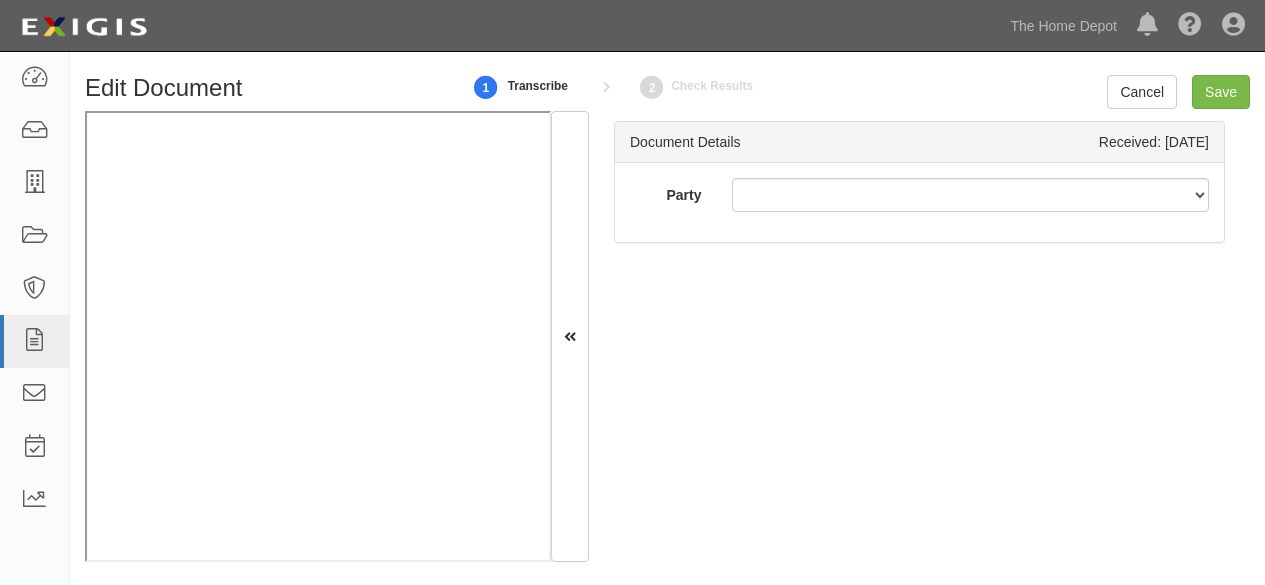 scroll, scrollTop: 0, scrollLeft: 0, axis: both 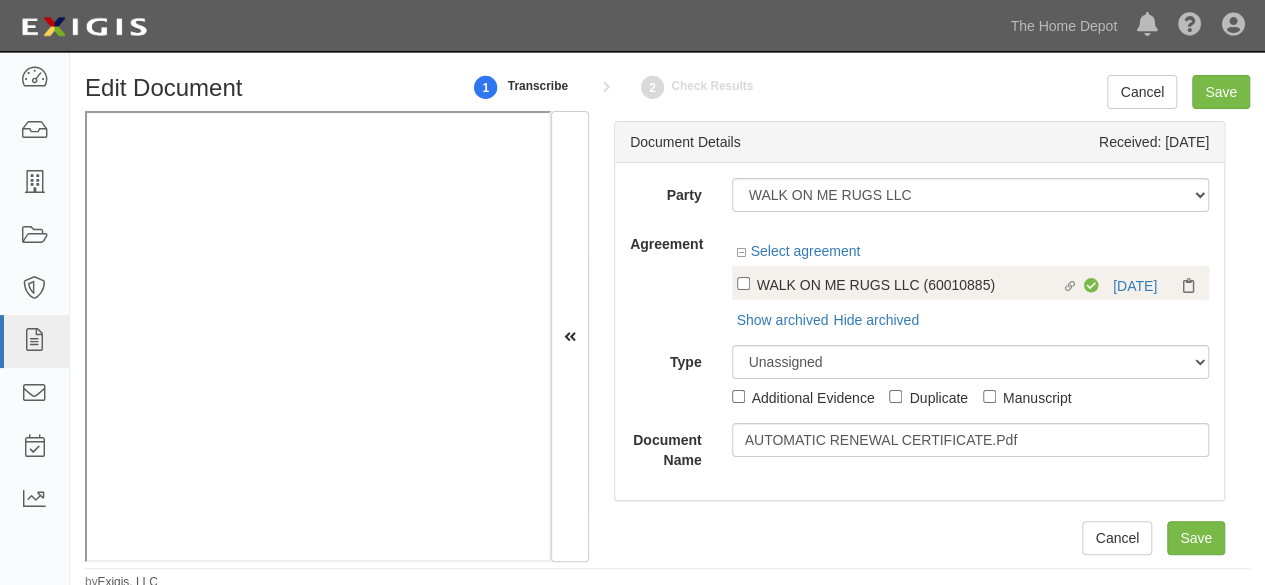click on "Linked agreement
WALK ON ME RUGS LLC      (60010885)
Linked agreement
Compliant
8/2/25" at bounding box center (971, 283) 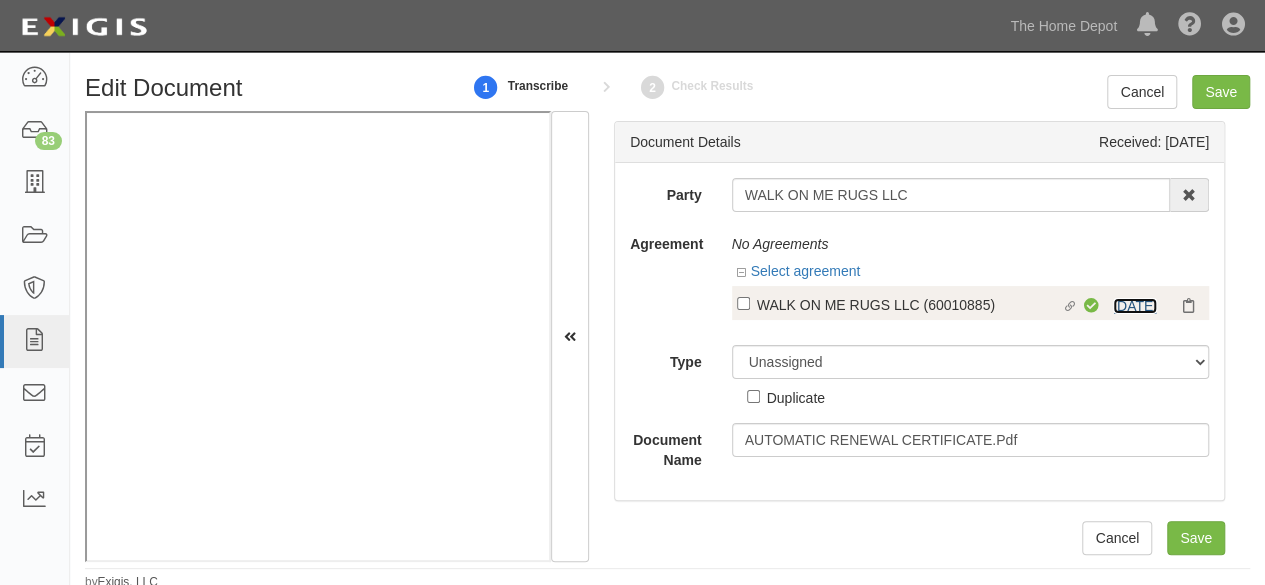 click on "8/2/25" at bounding box center (1135, 306) 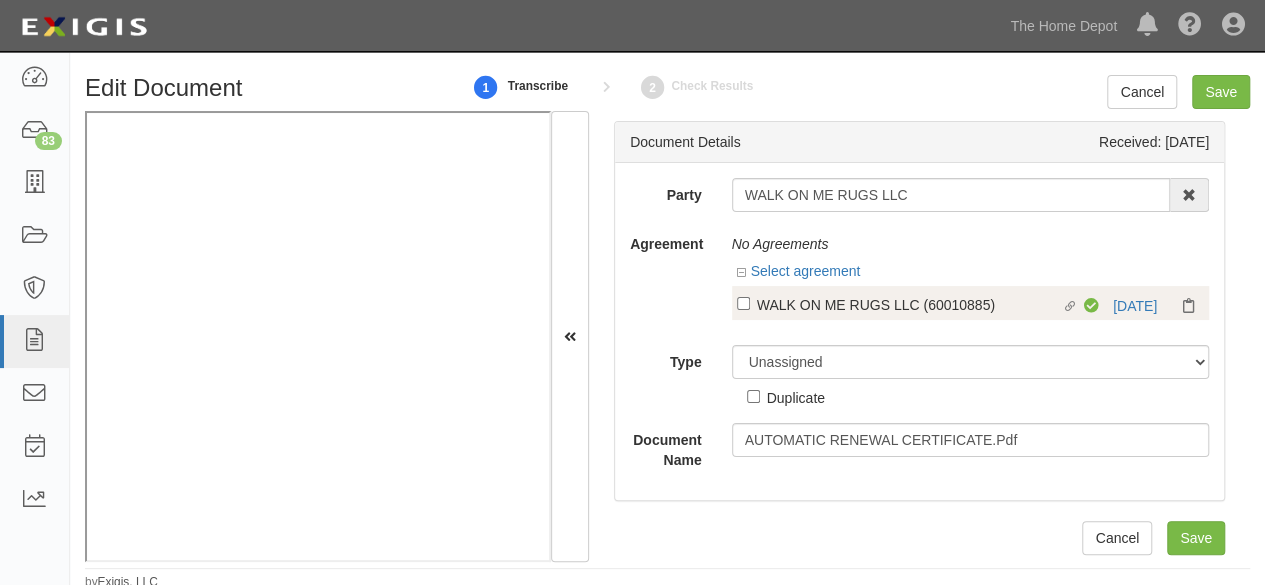 click on "WALK ON ME RUGS LLC      (60010885)" at bounding box center [909, 304] 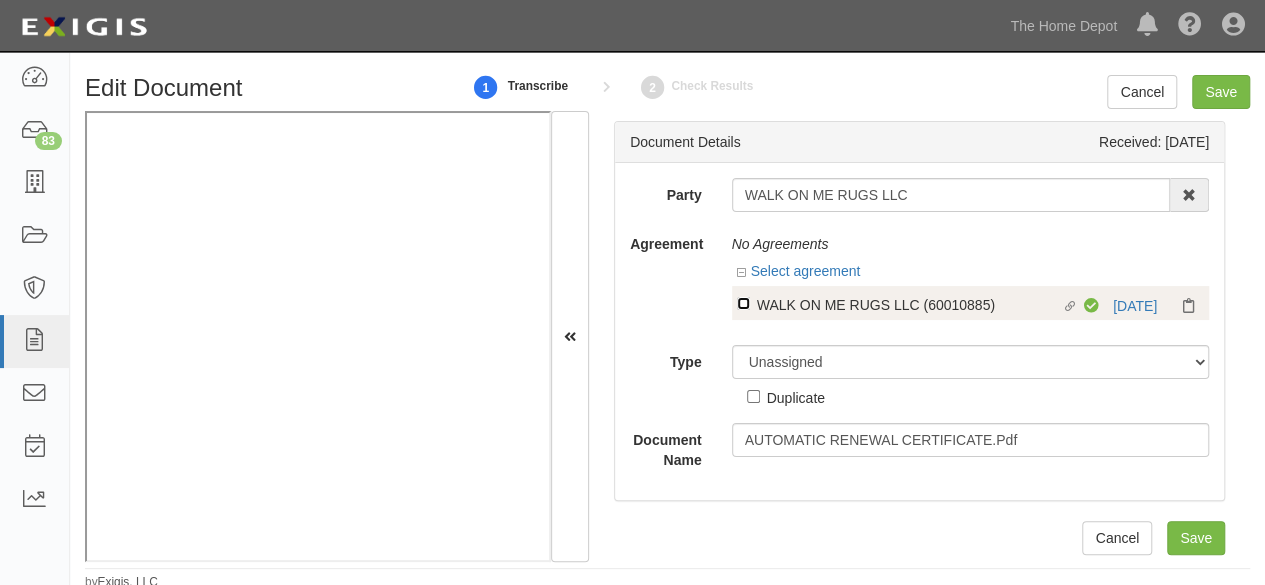 click on "Linked agreement
WALK ON ME RUGS LLC      (60010885)
Linked agreement" at bounding box center (743, 303) 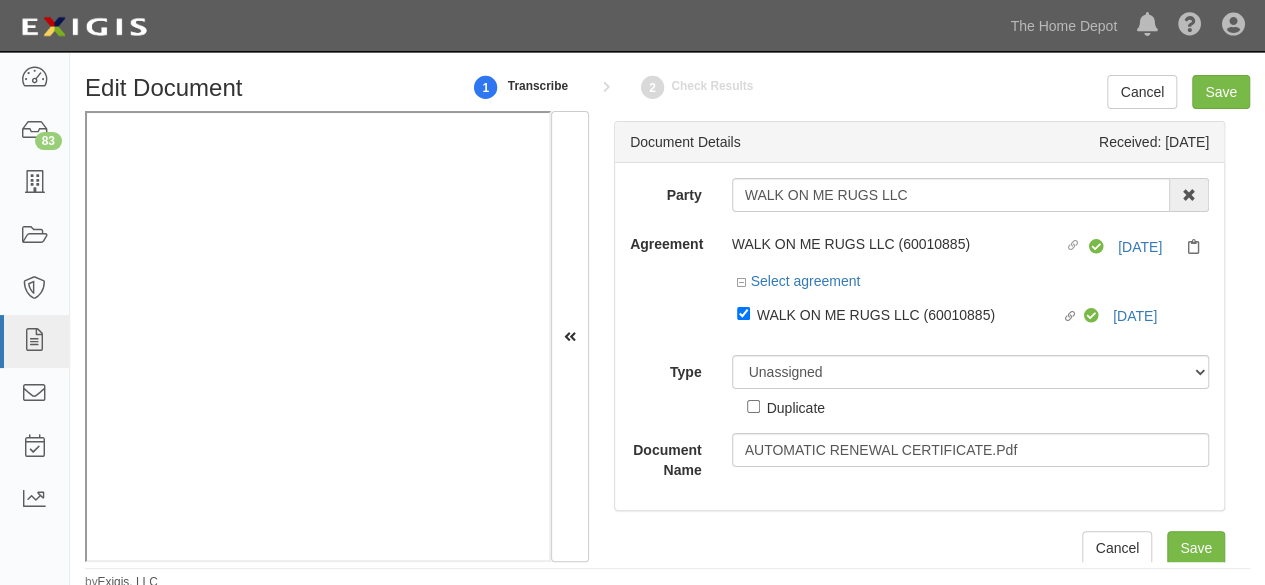 click on "Party
WALK ON ME RUGS LLC
1000576868 Ontario Inc.
10 STRAWBERRY STREET
115282 CANADA LTEE
11947907 Canada Inc. (MOD LIGHTING)
1200144519218
1234BUY.COM INC
1291 FURNITURES INC
16 GAUGE SINKS
1729897 ONTARIO INC. O/A
1791 Outdoor Lifestyle Group LLC
1837, LLC.
1888 MILLS LLC
1896424 ONTARIO INC
1JAY CAPITAL INC
1PERFECTCHOICE INC
1ST CHOICE FERTILIZER, I
2033784 ONTARIO INC.
21 ROCKS CORPORATION DBA
2614072 ONTARIO INC. (O/
2964-3277 QUEBEC INC
2B Poultry, LLC
2FUNGUYS
34 DECOR LLC
360 ELECTRICAL LLC
3B INTERNATIONAL LLC
3B TECH, INC.
3DROSE LLC
3I PRODUCTS, INC.
3M
3M
3M COMPANY
3Wood Wholesale, LLC
4077814 DELAWARE INC
4D CONCEPTS, INC
4dock LLC." at bounding box center (919, 329) 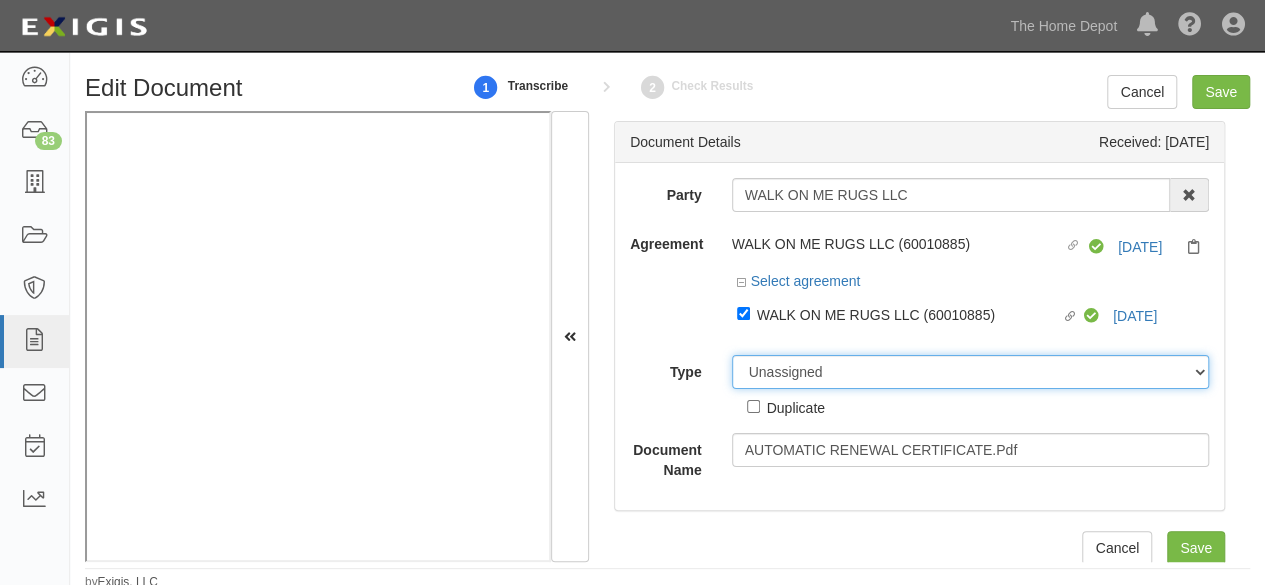 click on "Unassigned
Binder
Cancellation Notice
Certificate
Contract
Endorsement
Insurance Policy
Junk
Other Document
Policy Declarations
Reinstatement Notice
Requirements
Waiver Request" at bounding box center (971, 372) 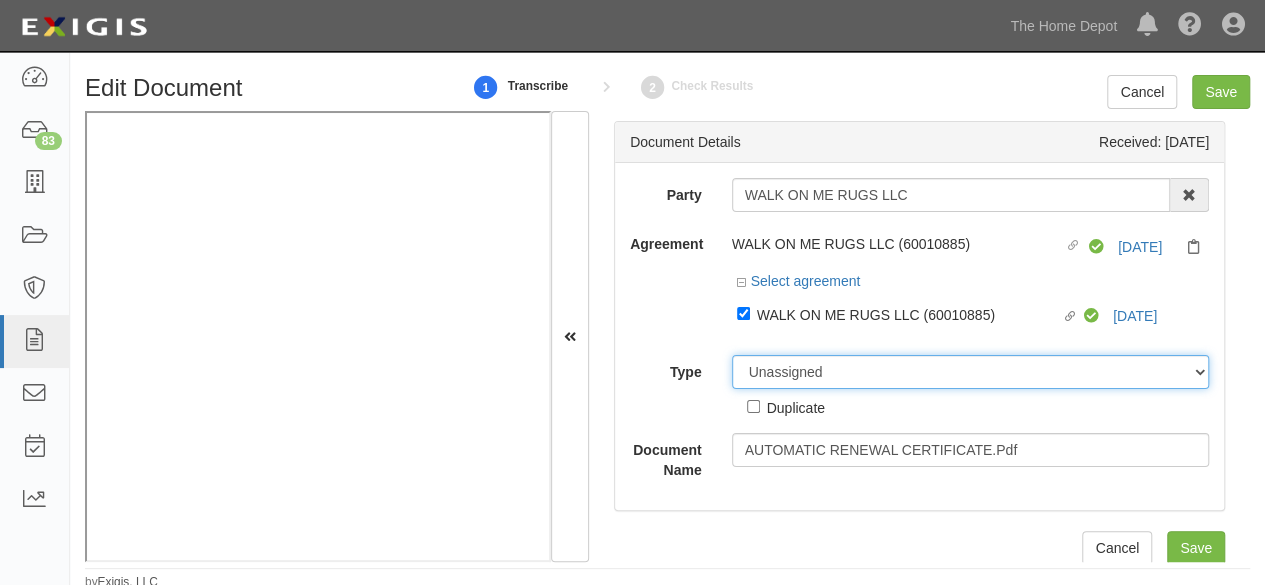 select on "CertificateDetail" 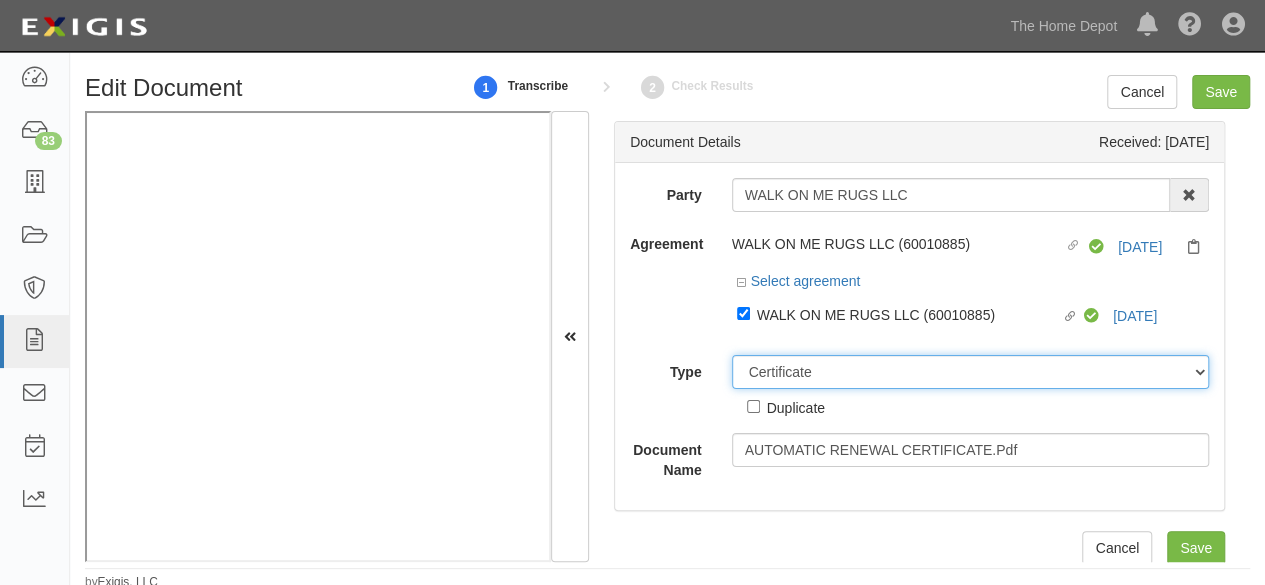 click on "Unassigned
Binder
Cancellation Notice
Certificate
Contract
Endorsement
Insurance Policy
Junk
Other Document
Policy Declarations
Reinstatement Notice
Requirements
Waiver Request" at bounding box center [971, 372] 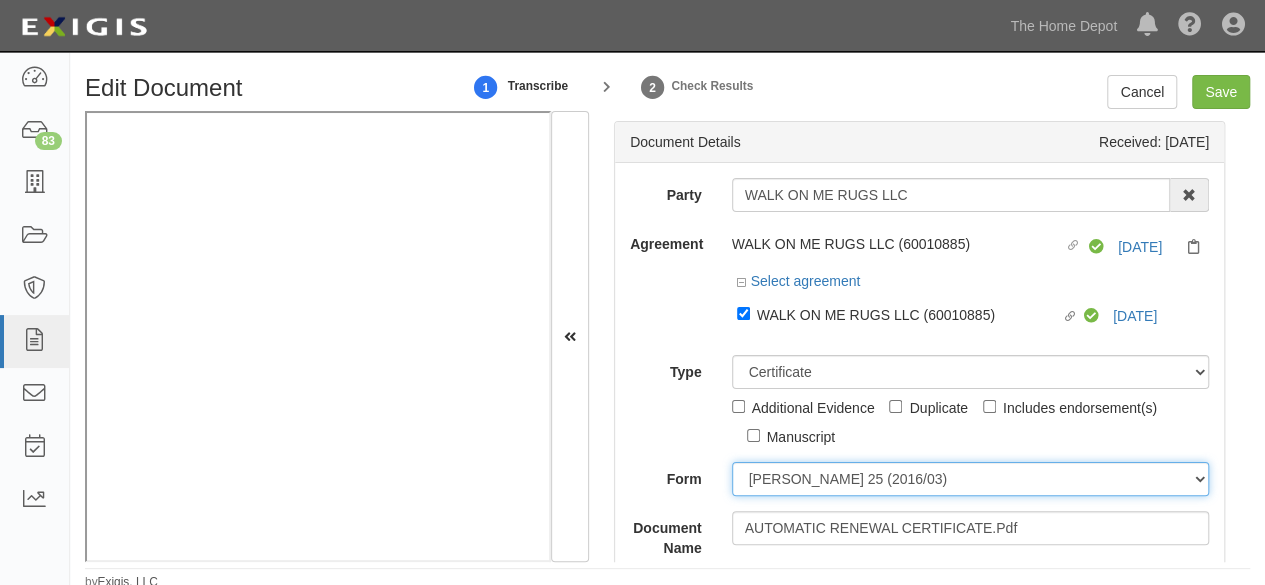 click on "ACORD 25 (2016/03)
ACORD 101
ACORD 855 NY (2014/05)
General" at bounding box center [971, 479] 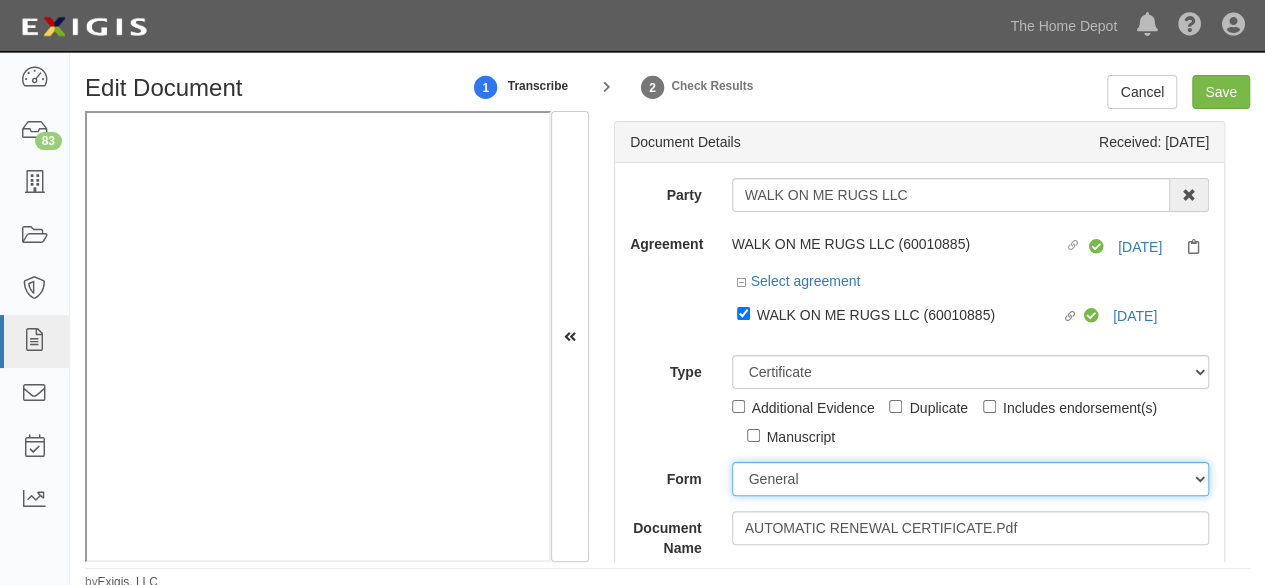 click on "ACORD 25 (2016/03)
ACORD 101
ACORD 855 NY (2014/05)
General" at bounding box center (971, 479) 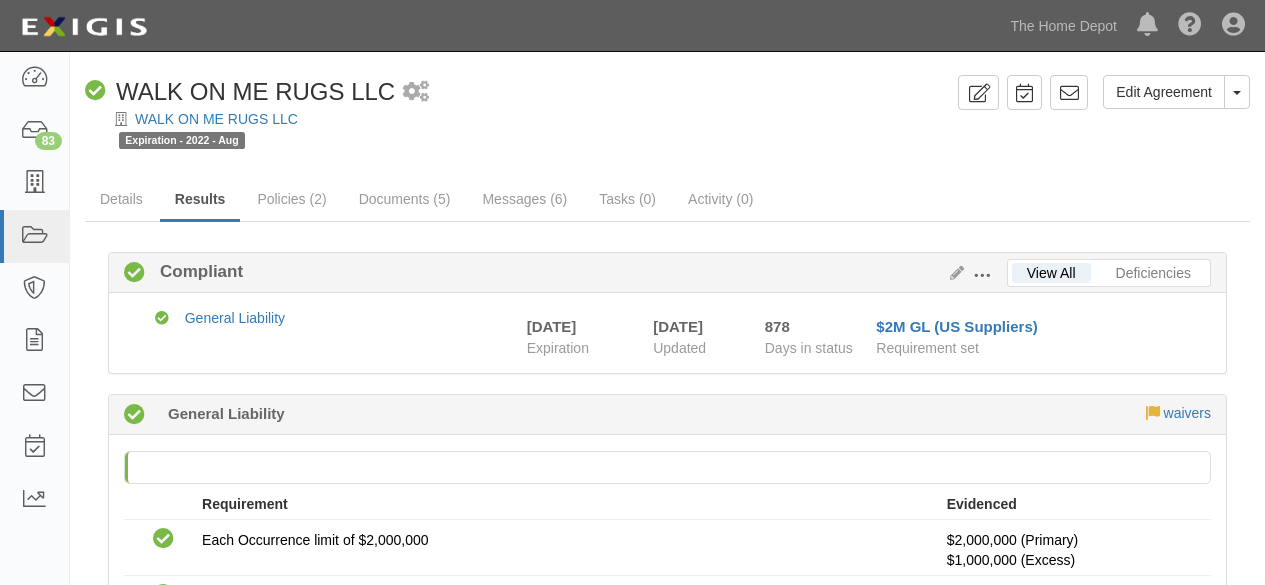 scroll, scrollTop: 0, scrollLeft: 0, axis: both 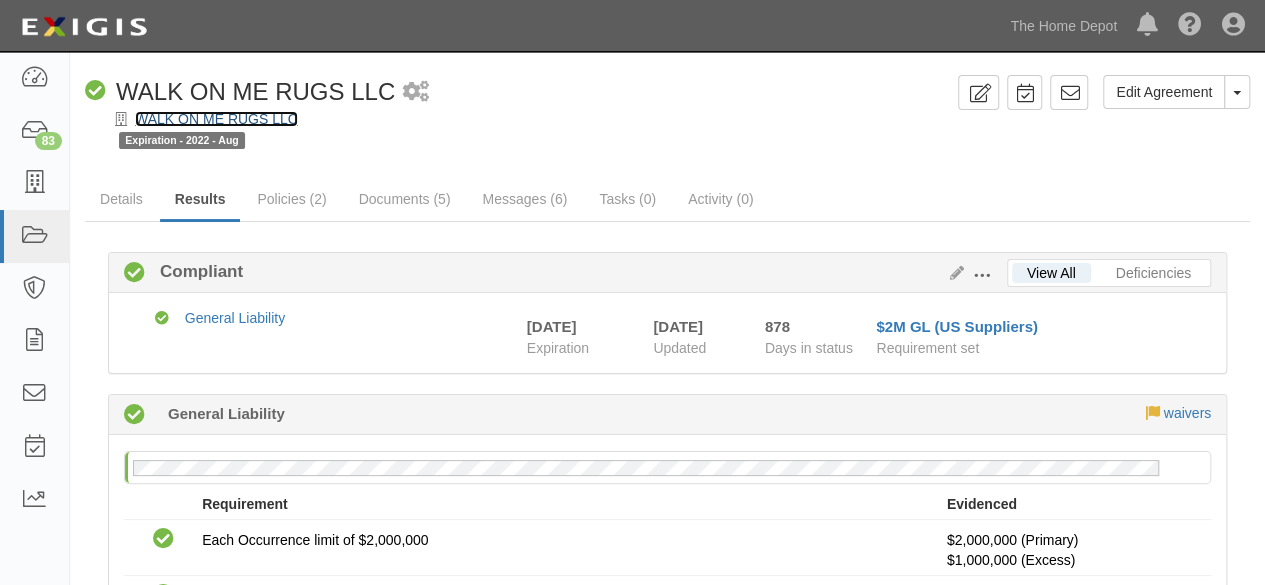 click on "WALK ON ME RUGS LLC" at bounding box center (216, 119) 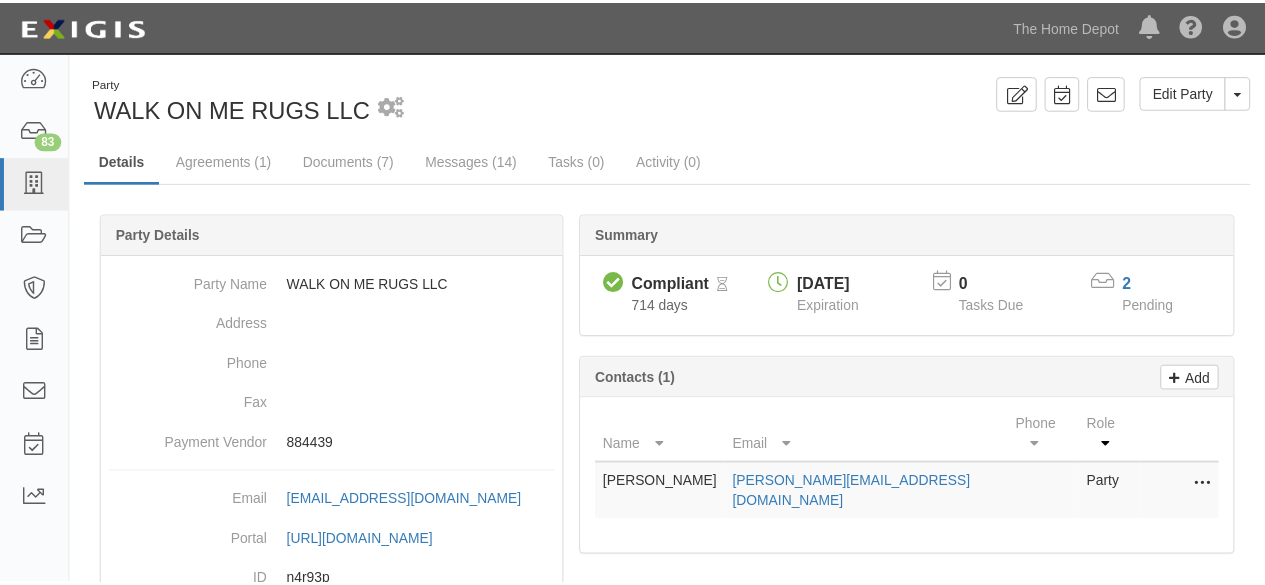 scroll, scrollTop: 0, scrollLeft: 0, axis: both 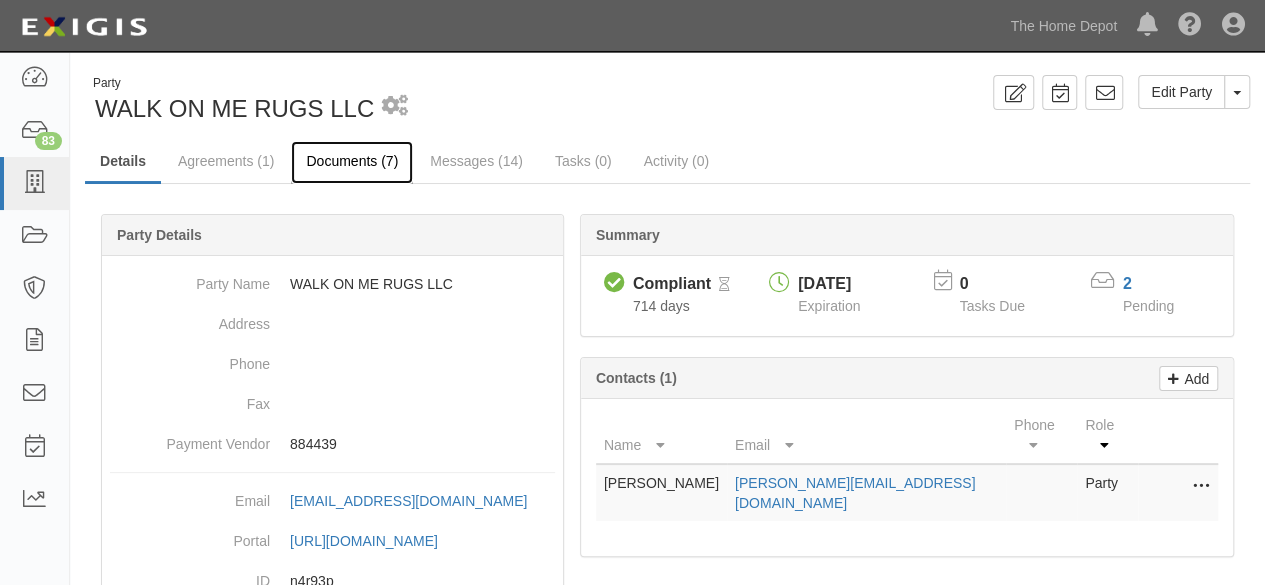 click on "Documents (7)" at bounding box center [352, 162] 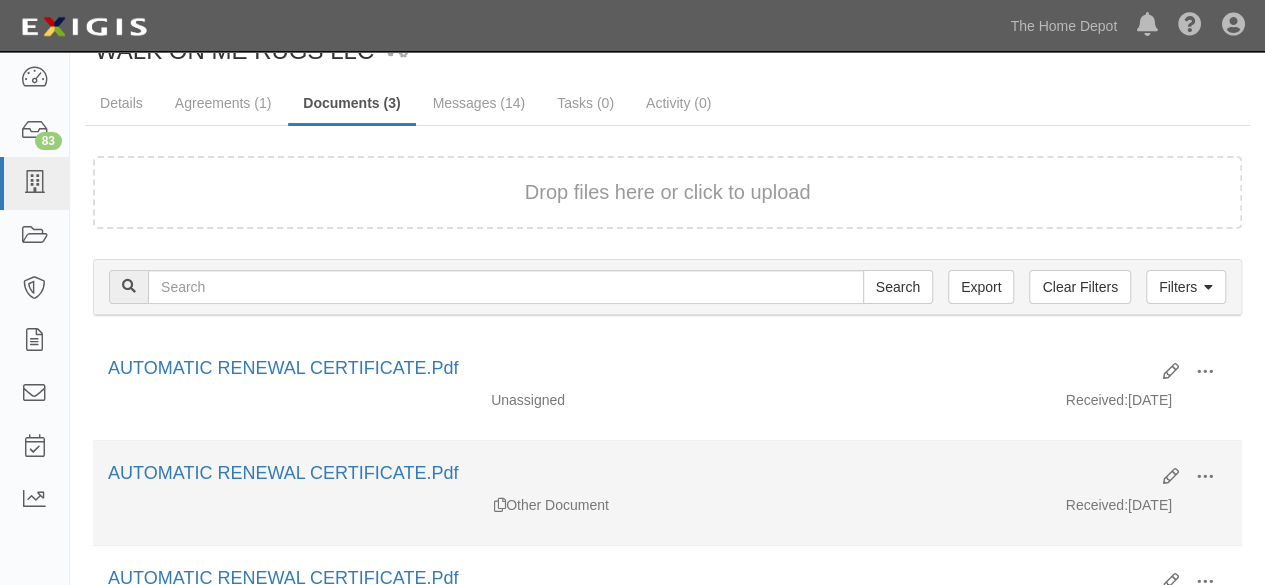 scroll, scrollTop: 100, scrollLeft: 0, axis: vertical 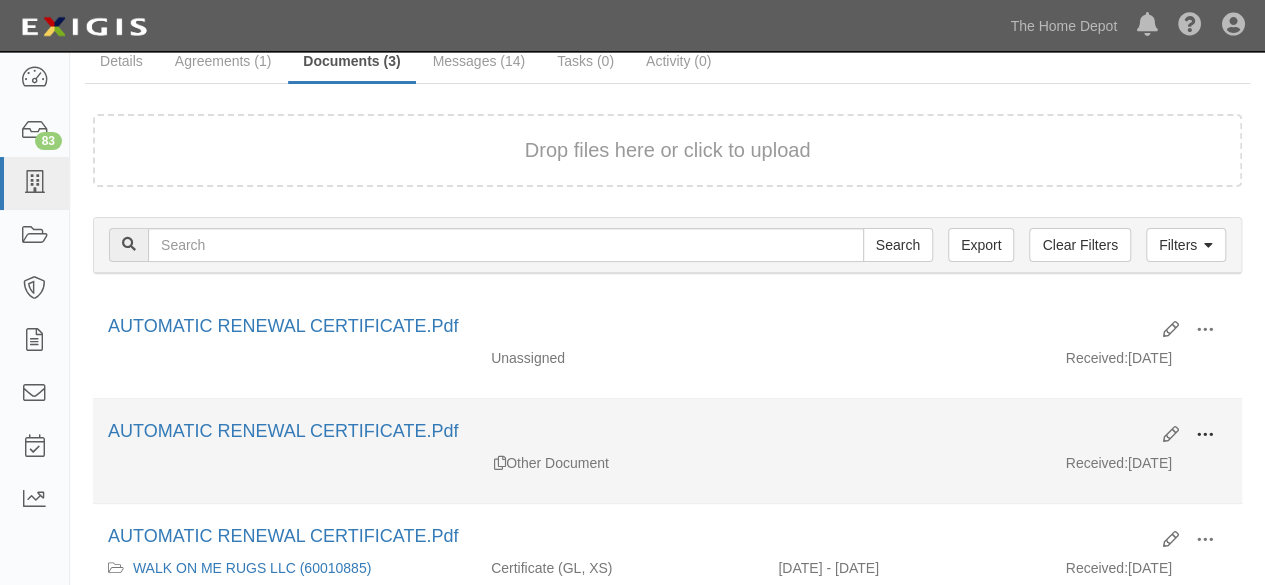 click at bounding box center [1205, 435] 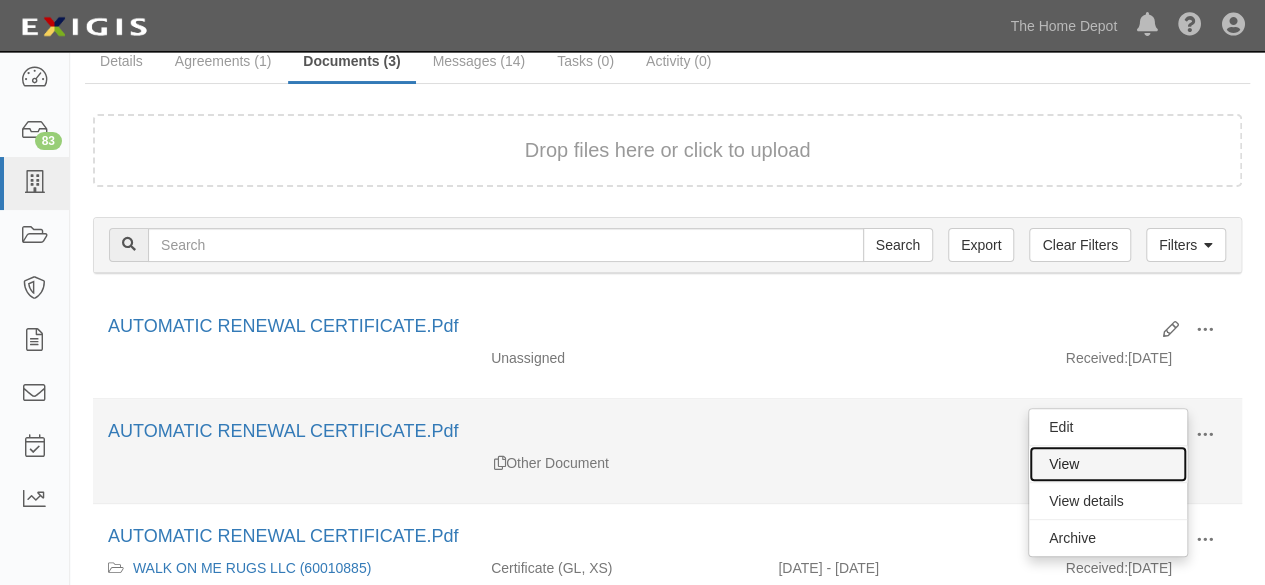 click on "View" at bounding box center (1108, 464) 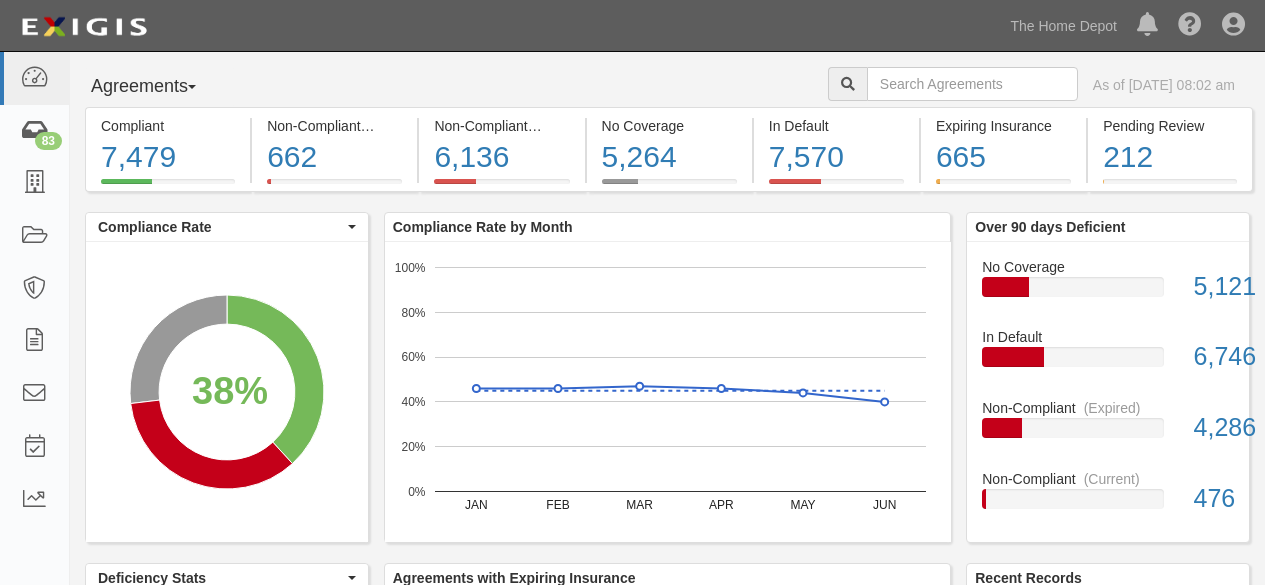scroll, scrollTop: 0, scrollLeft: 0, axis: both 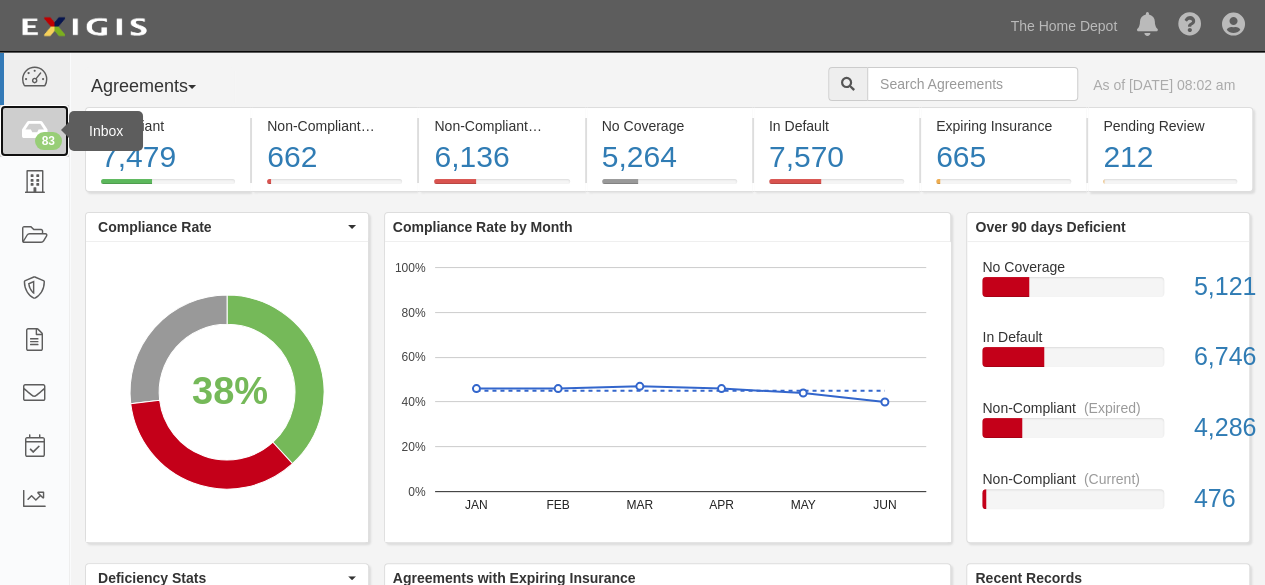 click on "83" at bounding box center (34, 131) 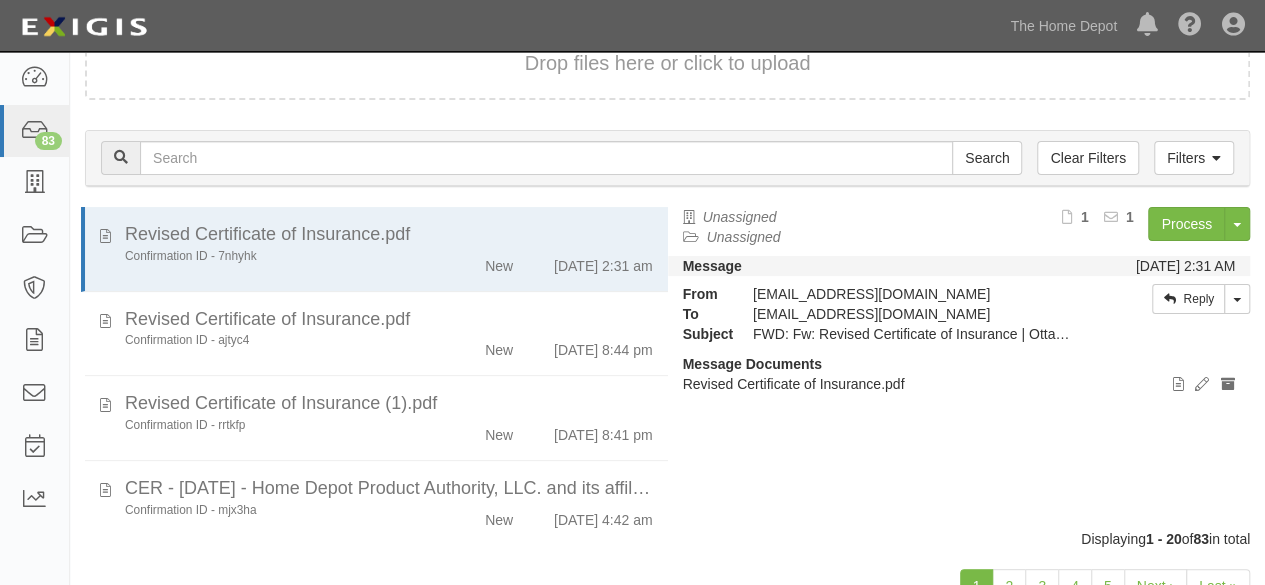 scroll, scrollTop: 154, scrollLeft: 0, axis: vertical 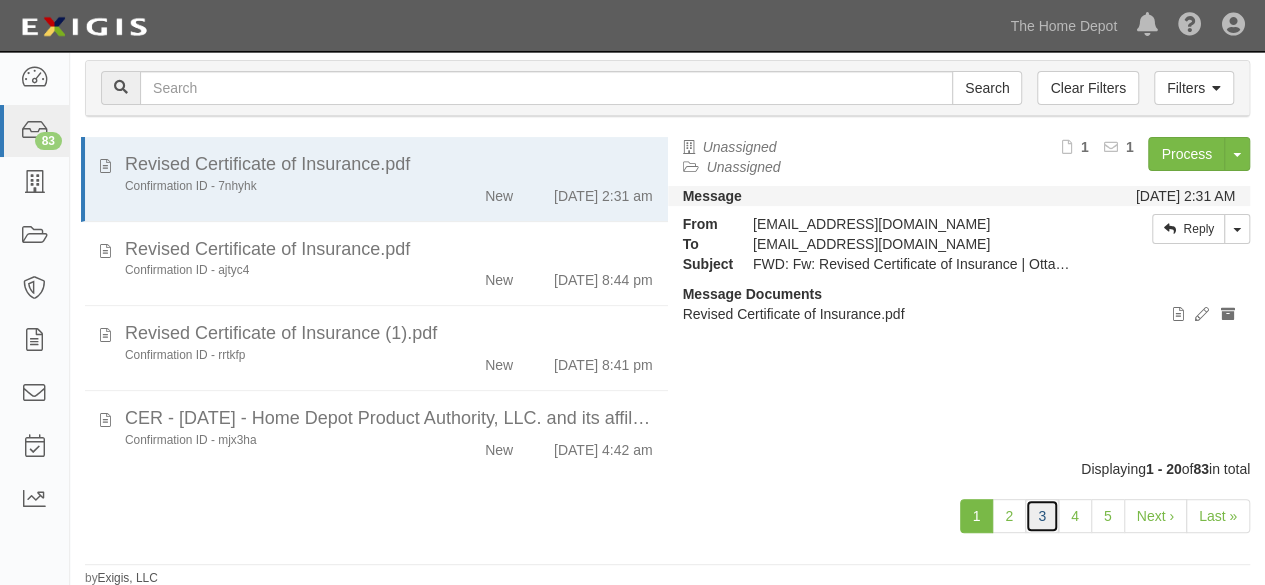 click on "3" at bounding box center (1042, 516) 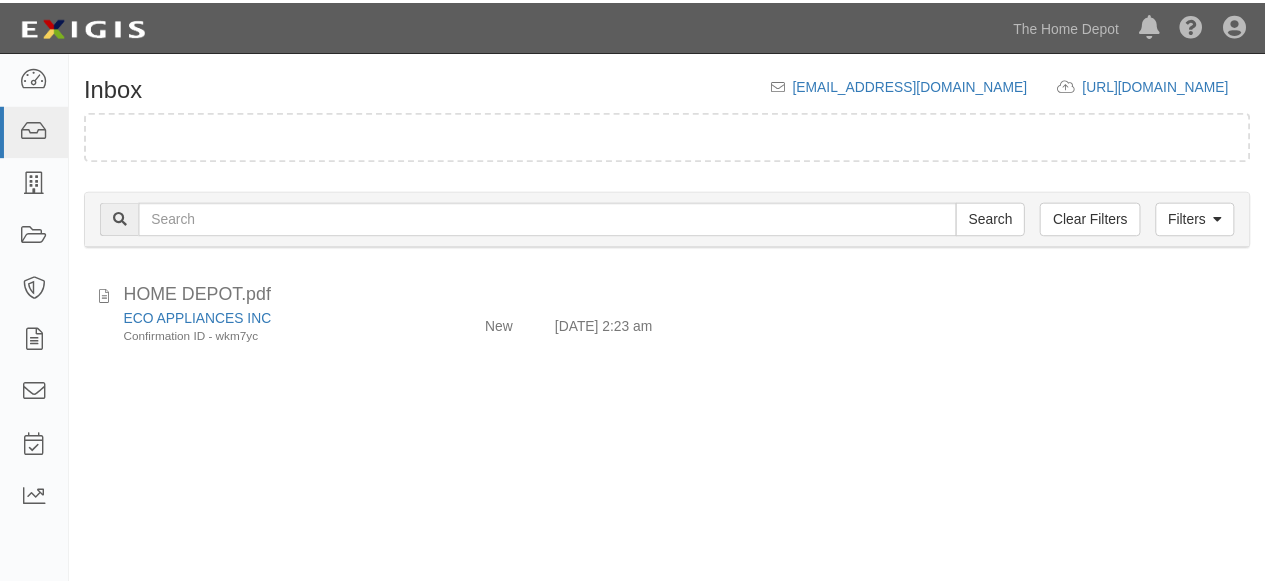 scroll, scrollTop: 0, scrollLeft: 0, axis: both 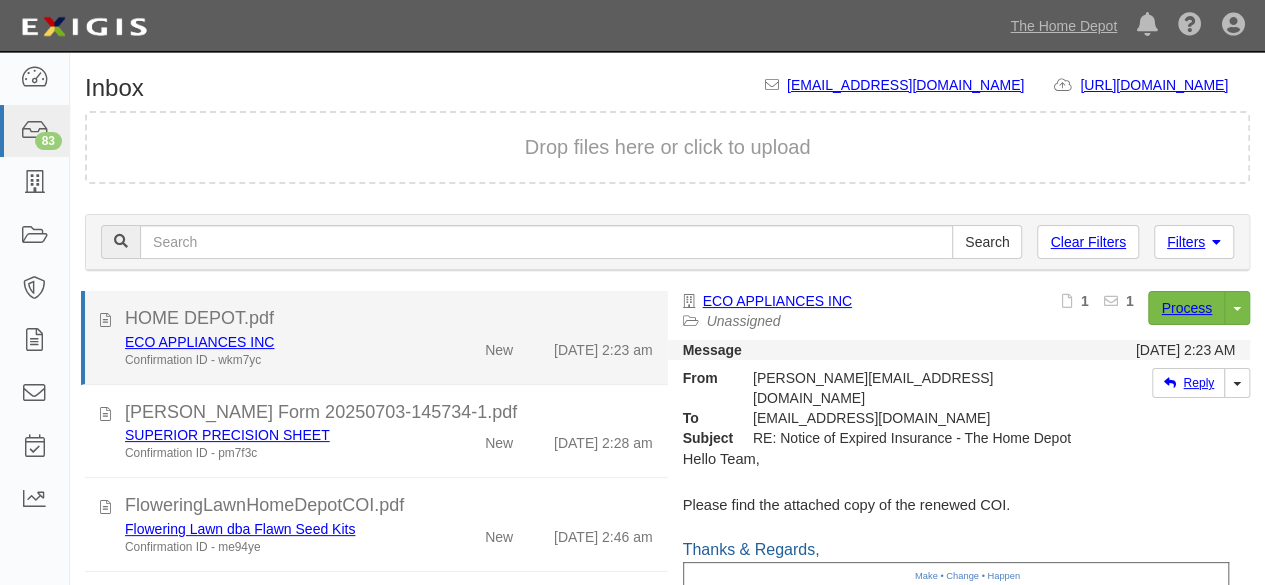 click on "ECO APPLIANCES INC" 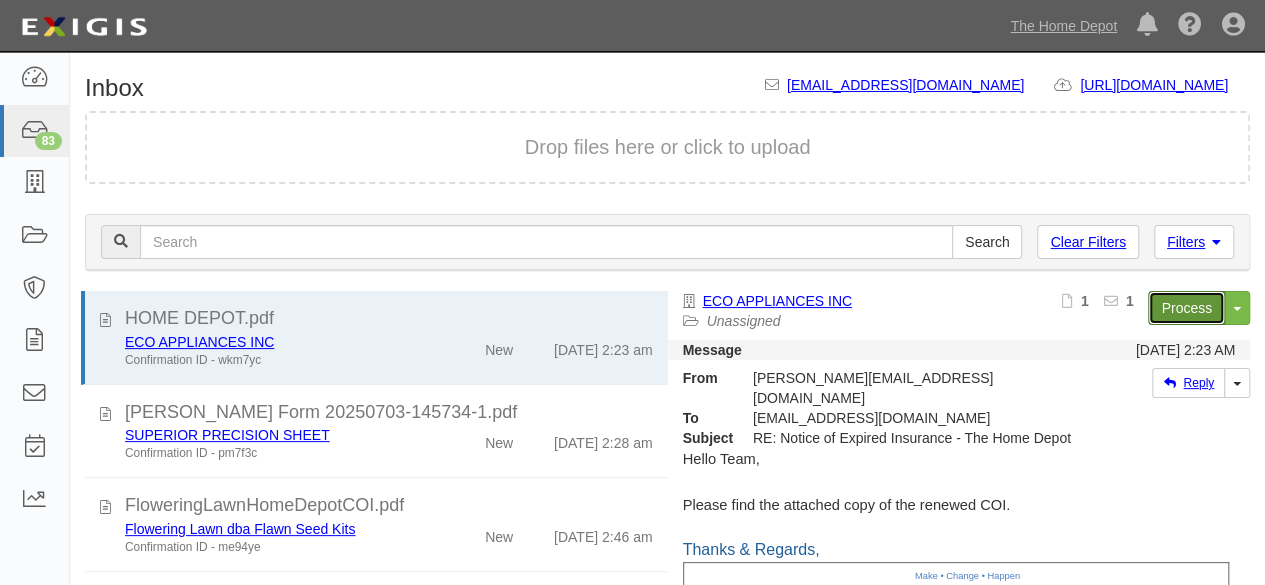 click on "Process" at bounding box center [1186, 308] 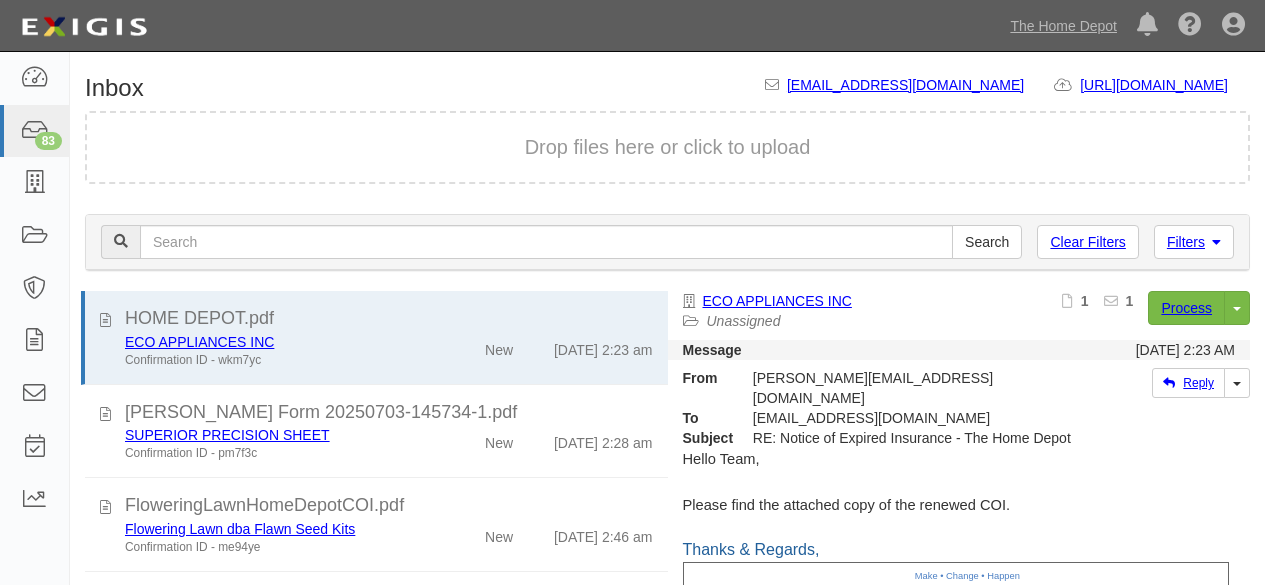 scroll, scrollTop: 0, scrollLeft: 0, axis: both 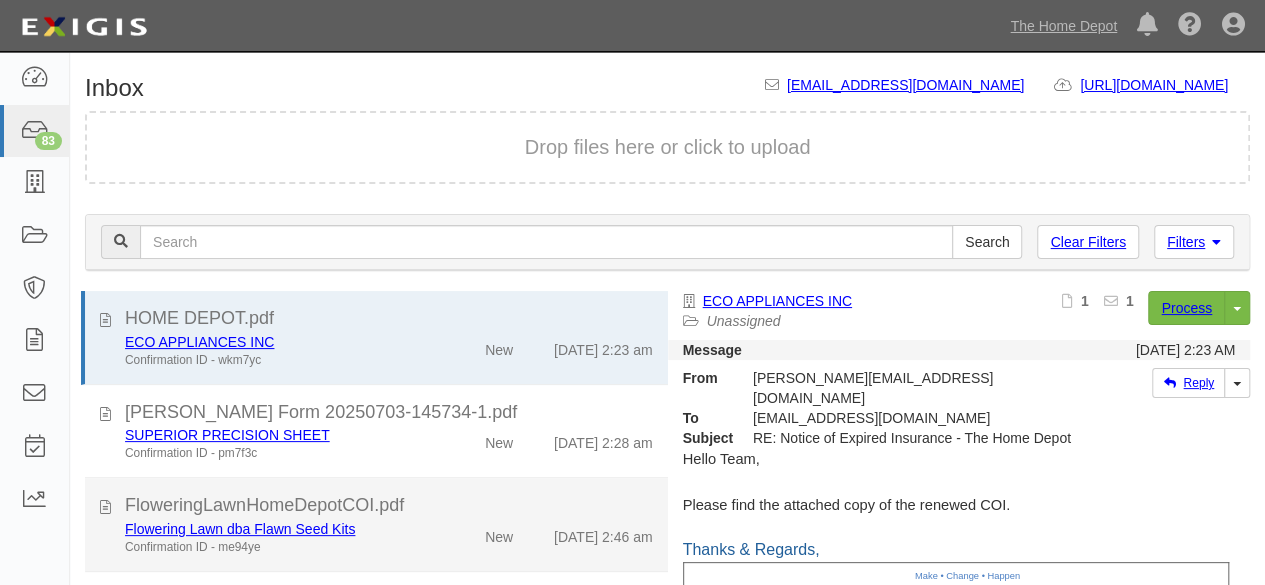 click on "New" 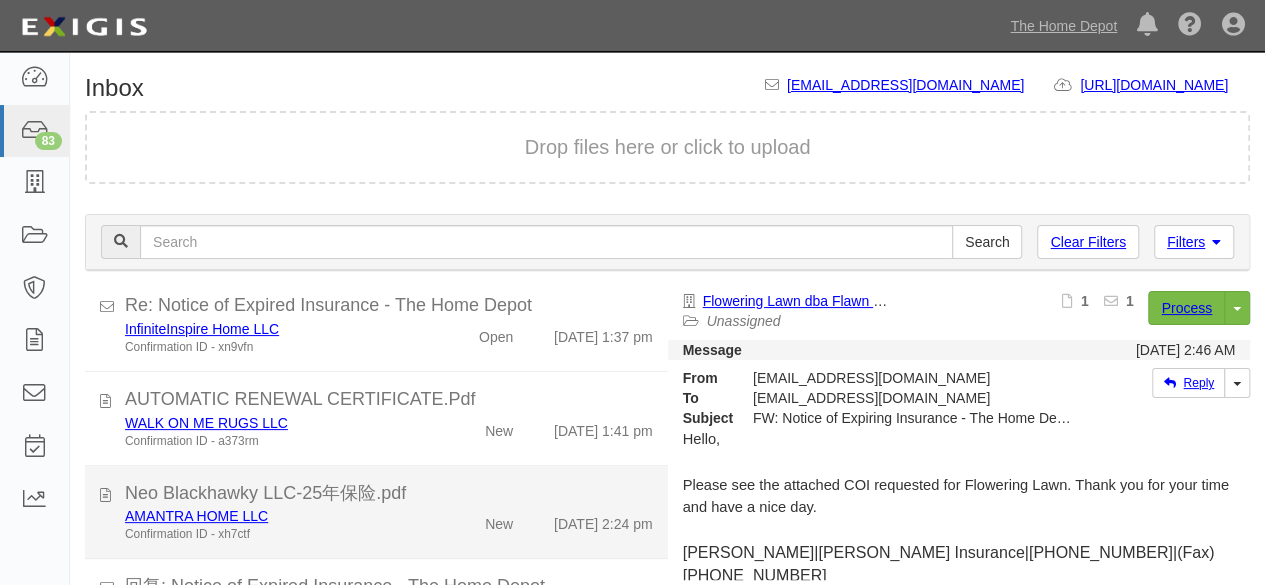 scroll, scrollTop: 1634, scrollLeft: 0, axis: vertical 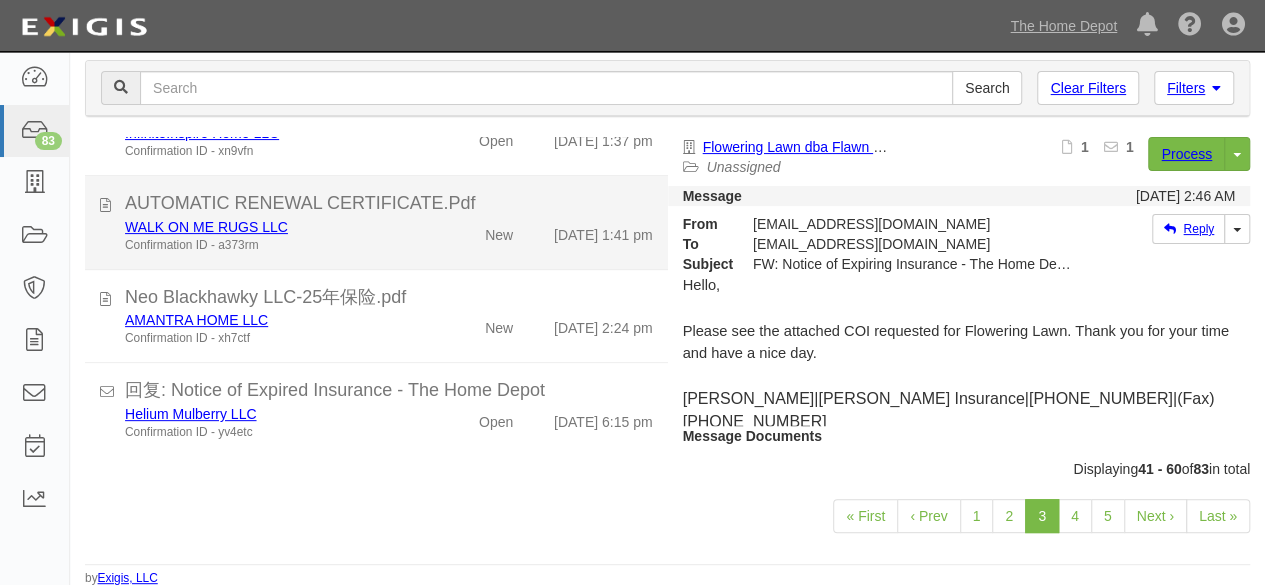 click on "WALK ON ME RUGS LLC" 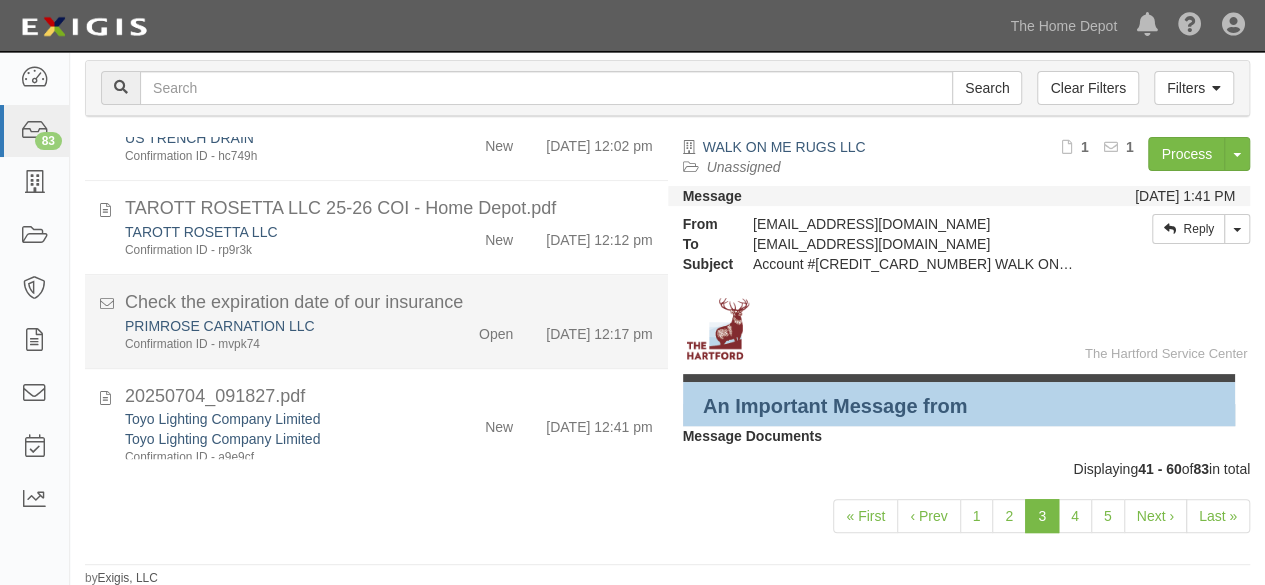 scroll, scrollTop: 734, scrollLeft: 0, axis: vertical 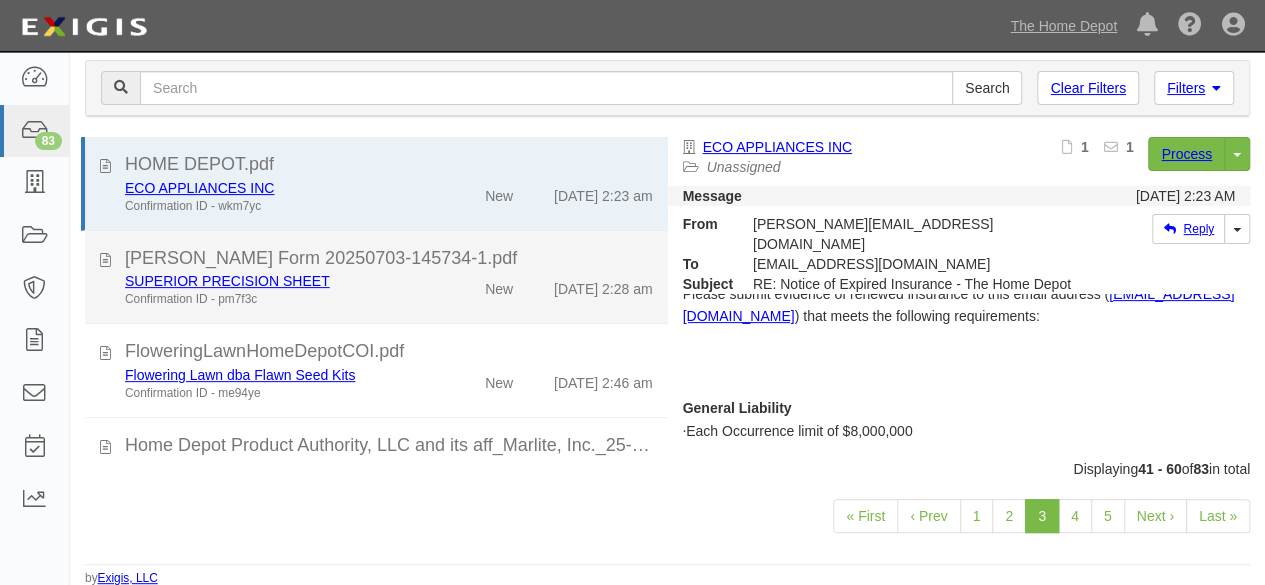 click on "SUPERIOR PRECISION SHEET
Confirmation ID - pm7f3c" at bounding box center [272, 902] 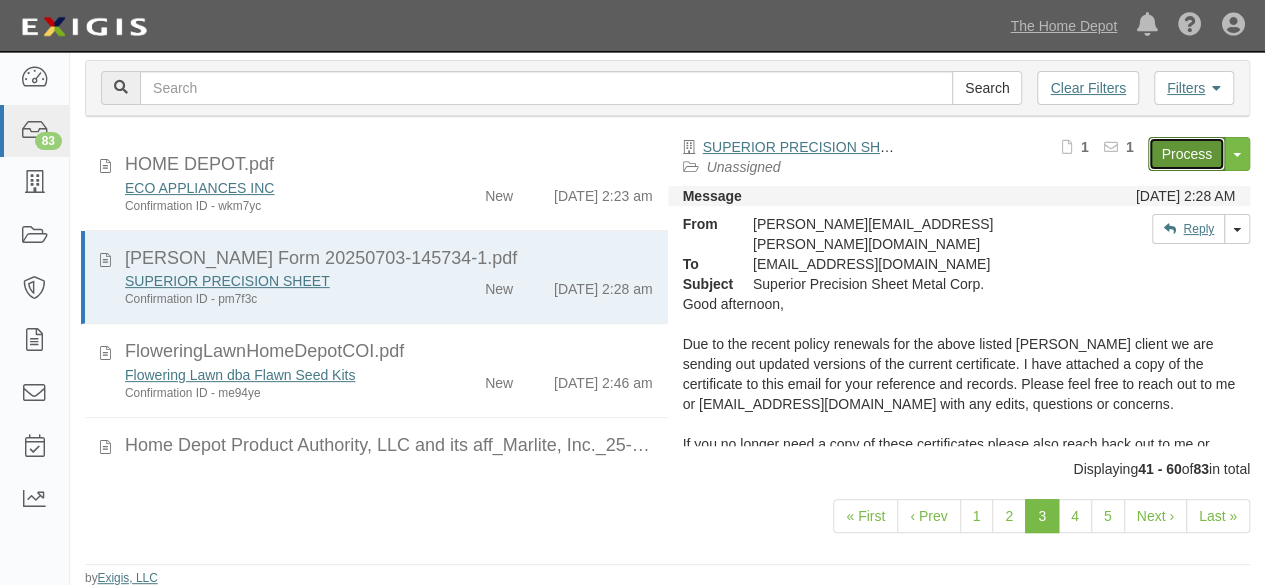 click on "Process" at bounding box center [1186, 154] 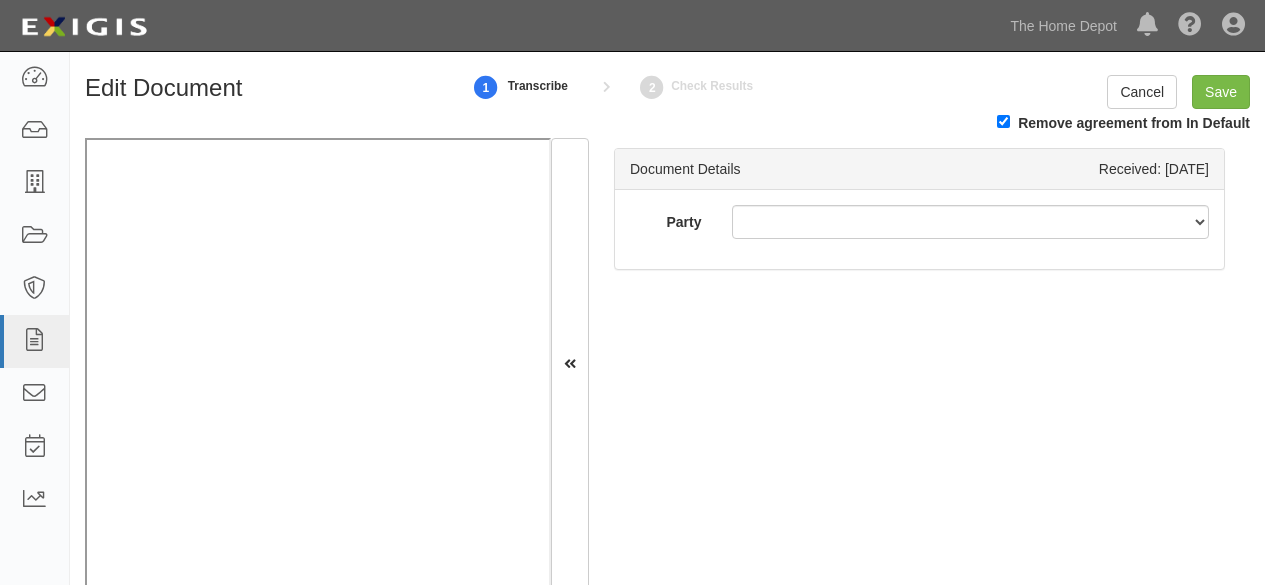 scroll, scrollTop: 0, scrollLeft: 0, axis: both 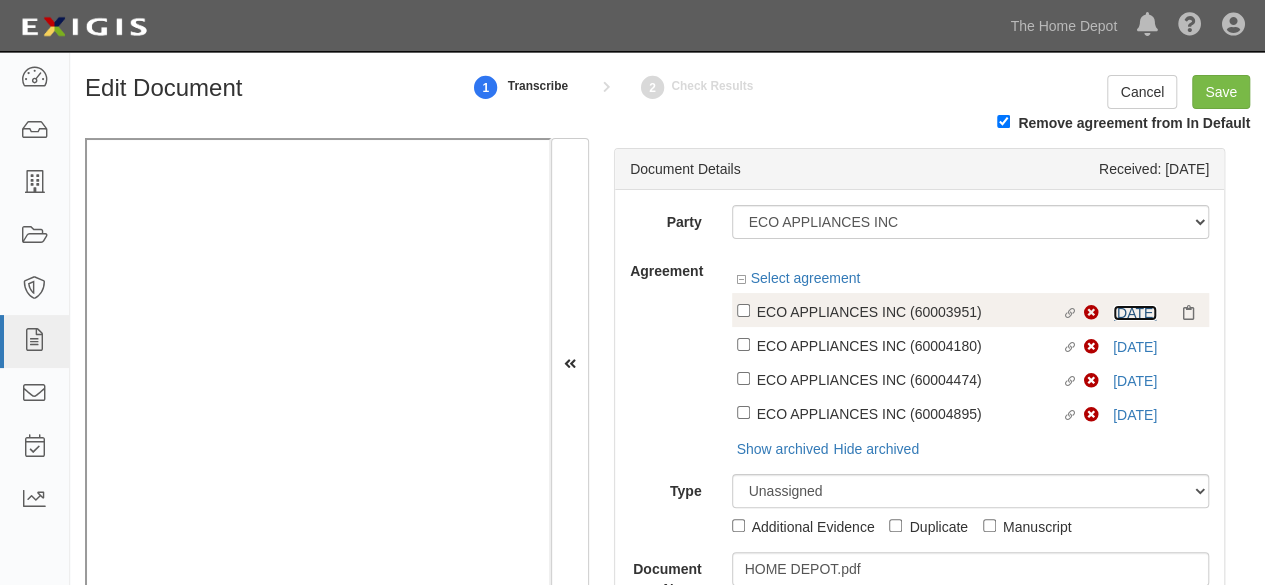 click on "6/15/25" at bounding box center [1135, 313] 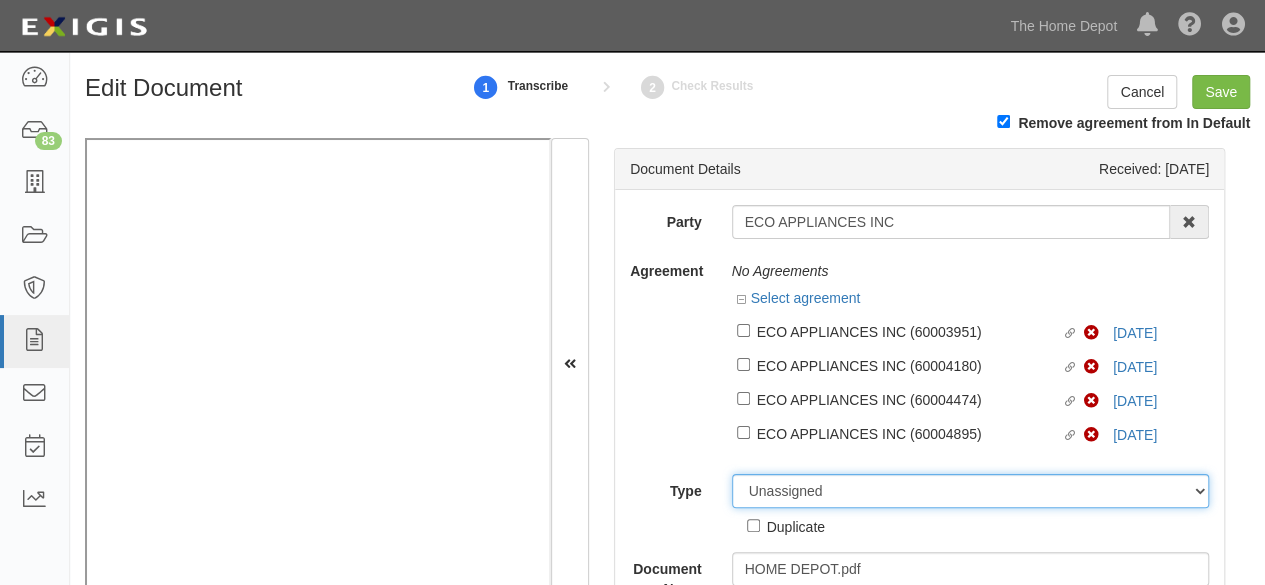 click on "Unassigned
Binder
Cancellation Notice
Certificate
Contract
Endorsement
Insurance Policy
Junk
Other Document
Policy Declarations
Reinstatement Notice
Requirements
Waiver Request" at bounding box center [971, 491] 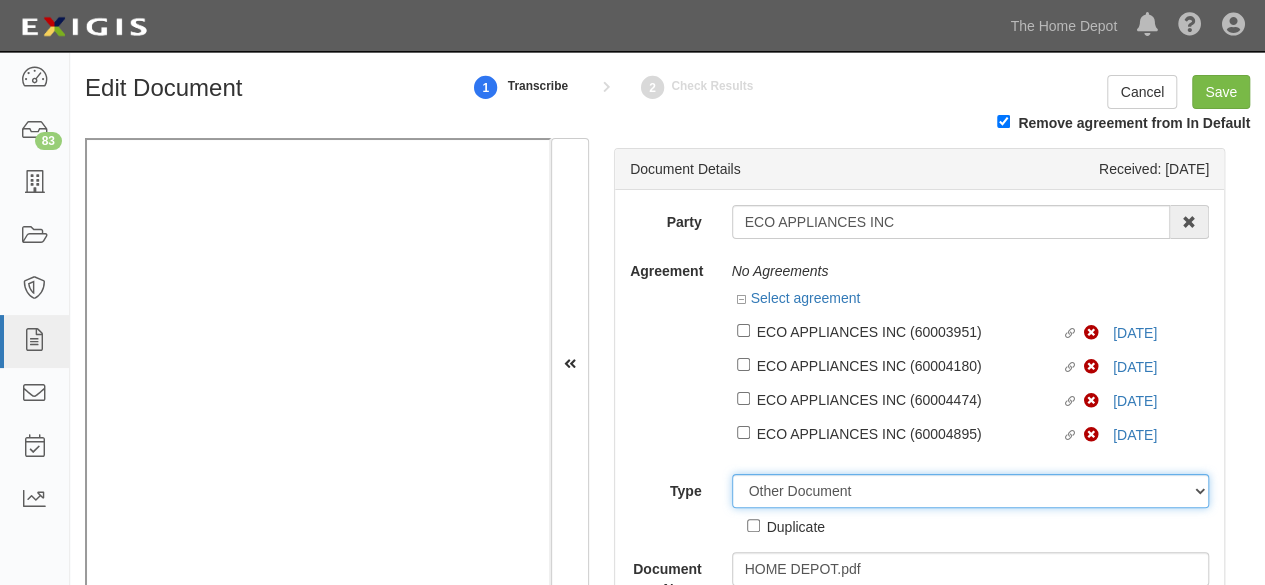 click on "Unassigned
Binder
Cancellation Notice
Certificate
Contract
Endorsement
Insurance Policy
Junk
Other Document
Policy Declarations
Reinstatement Notice
Requirements
Waiver Request" at bounding box center (971, 491) 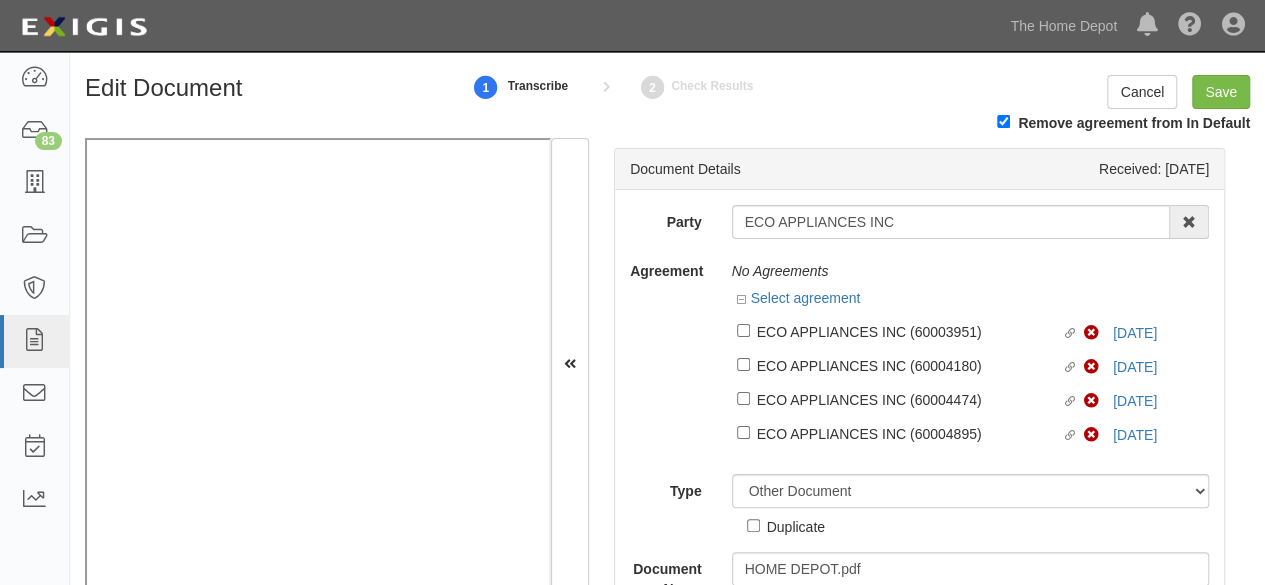 click on "Duplicate" at bounding box center [796, 526] 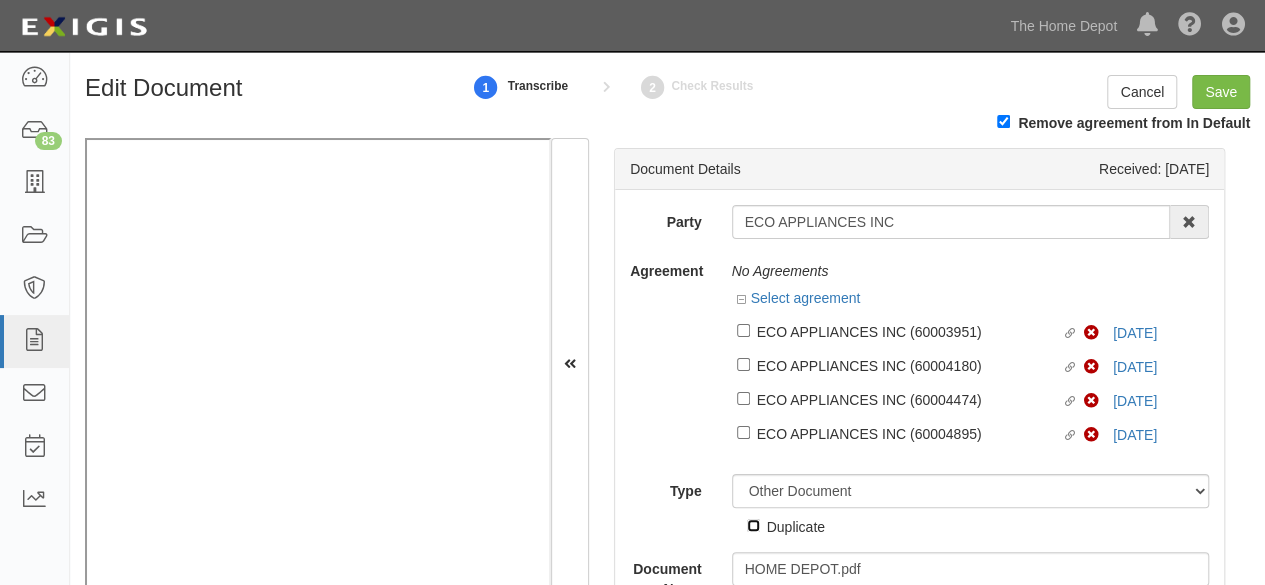 click on "Duplicate" at bounding box center (753, 525) 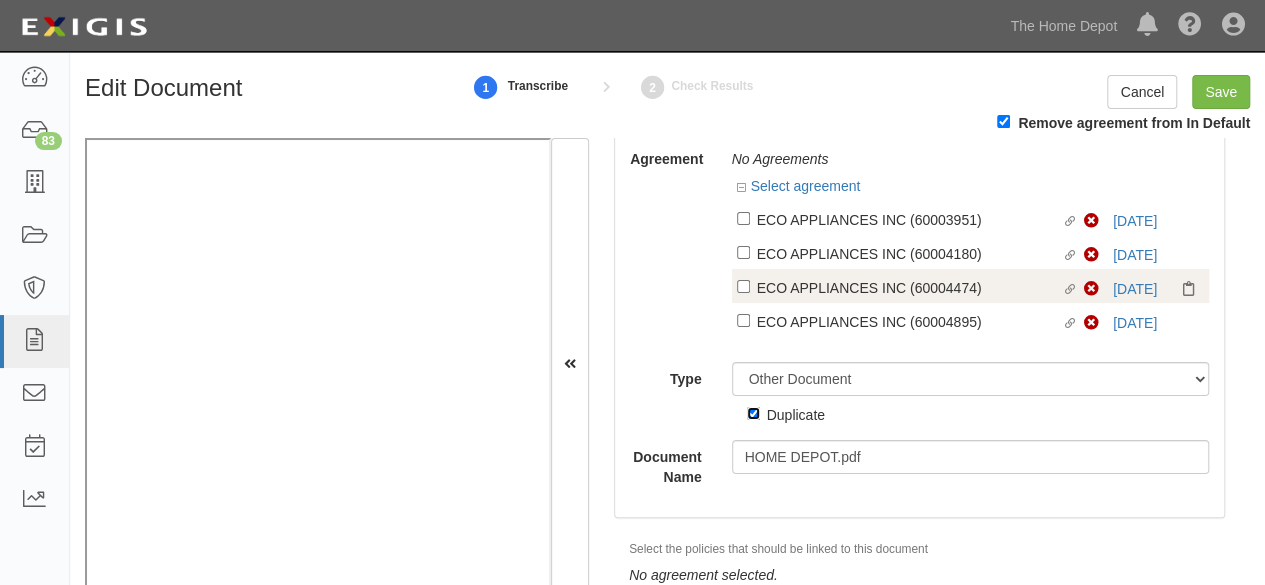 scroll, scrollTop: 0, scrollLeft: 0, axis: both 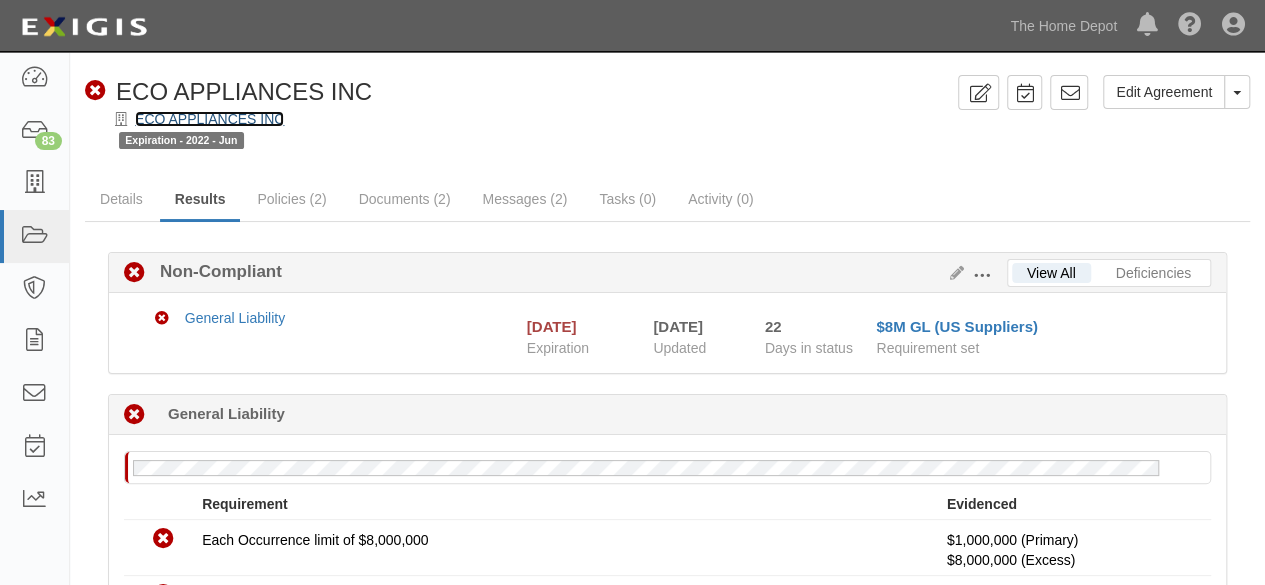 click on "ECO APPLIANCES INC" at bounding box center (209, 119) 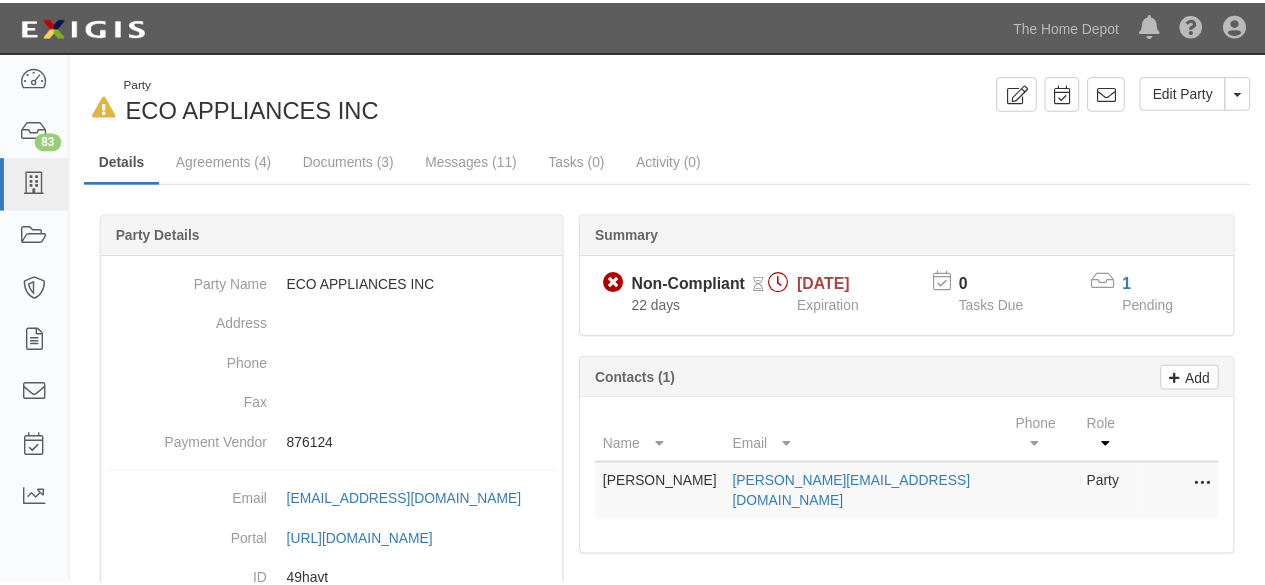 scroll, scrollTop: 0, scrollLeft: 0, axis: both 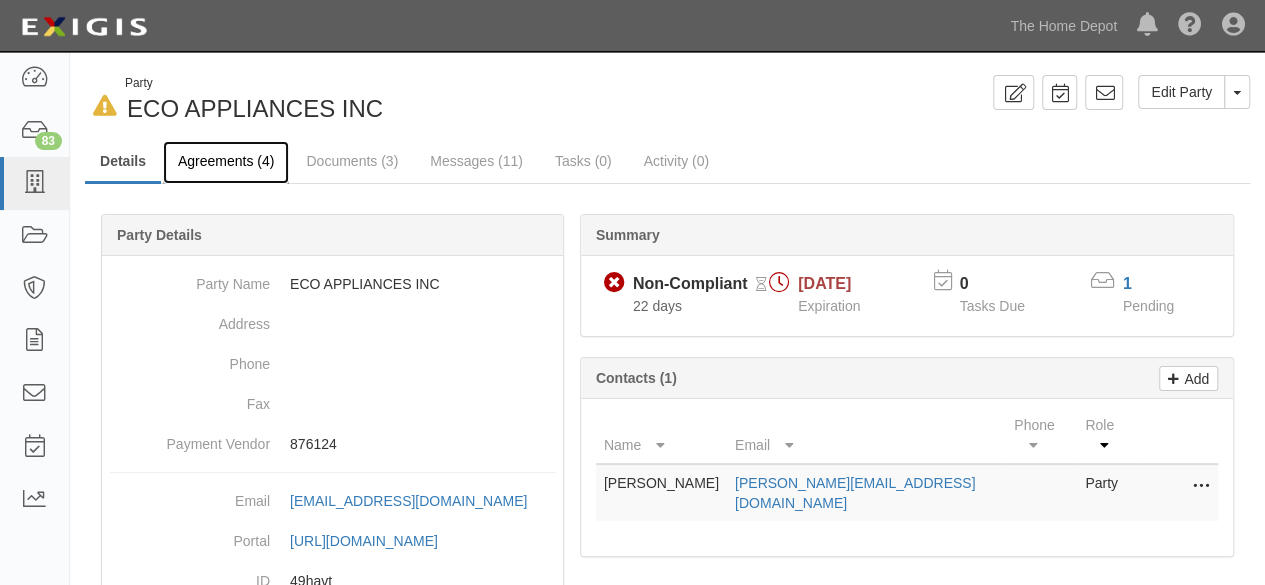 click on "Agreements (4)" at bounding box center (226, 162) 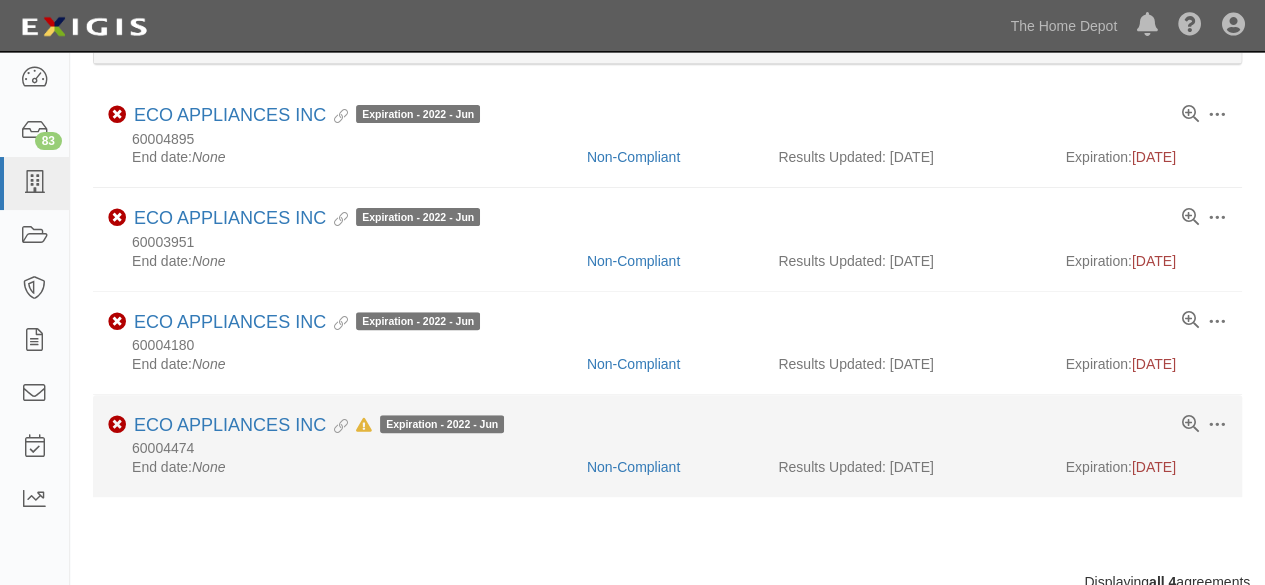 scroll, scrollTop: 283, scrollLeft: 0, axis: vertical 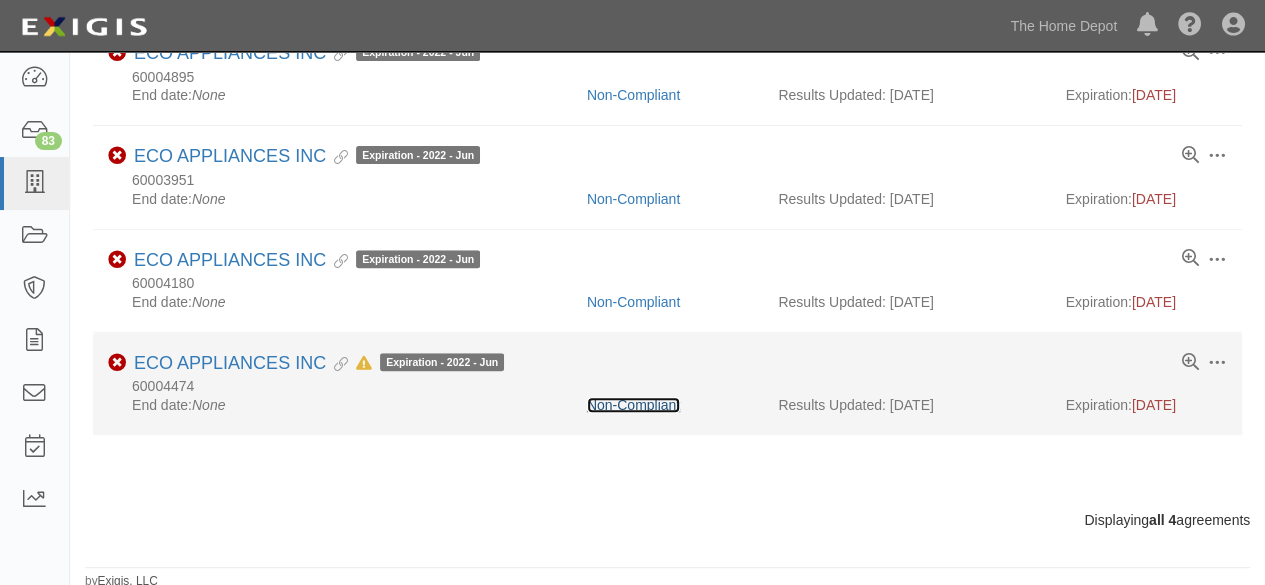 click on "Non-Compliant" at bounding box center [633, 405] 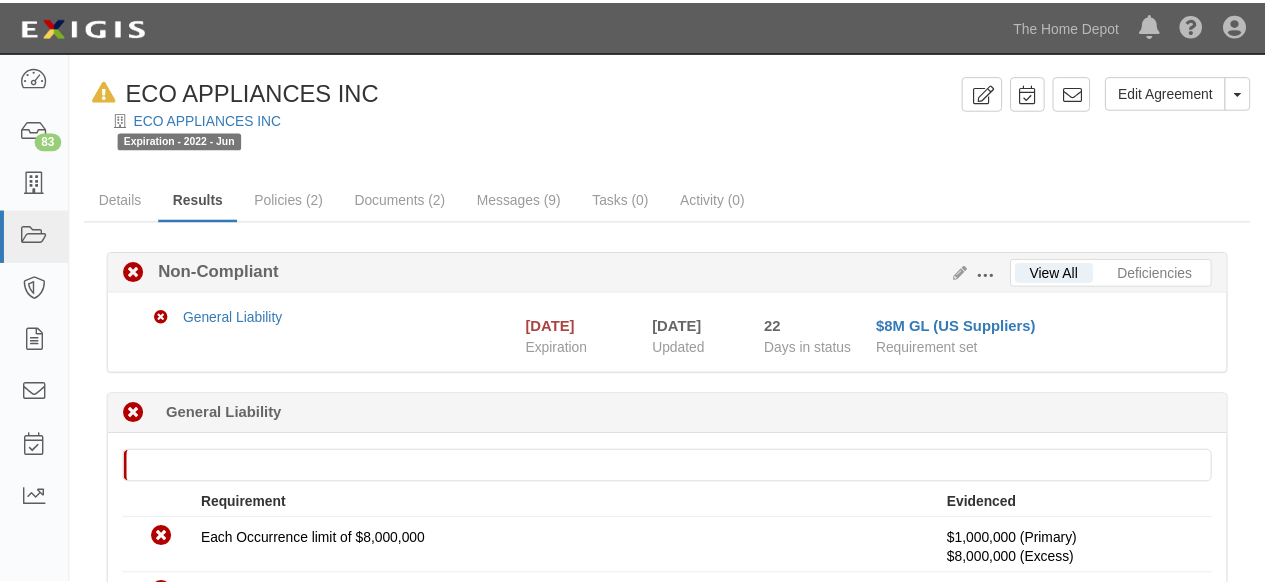 scroll, scrollTop: 0, scrollLeft: 0, axis: both 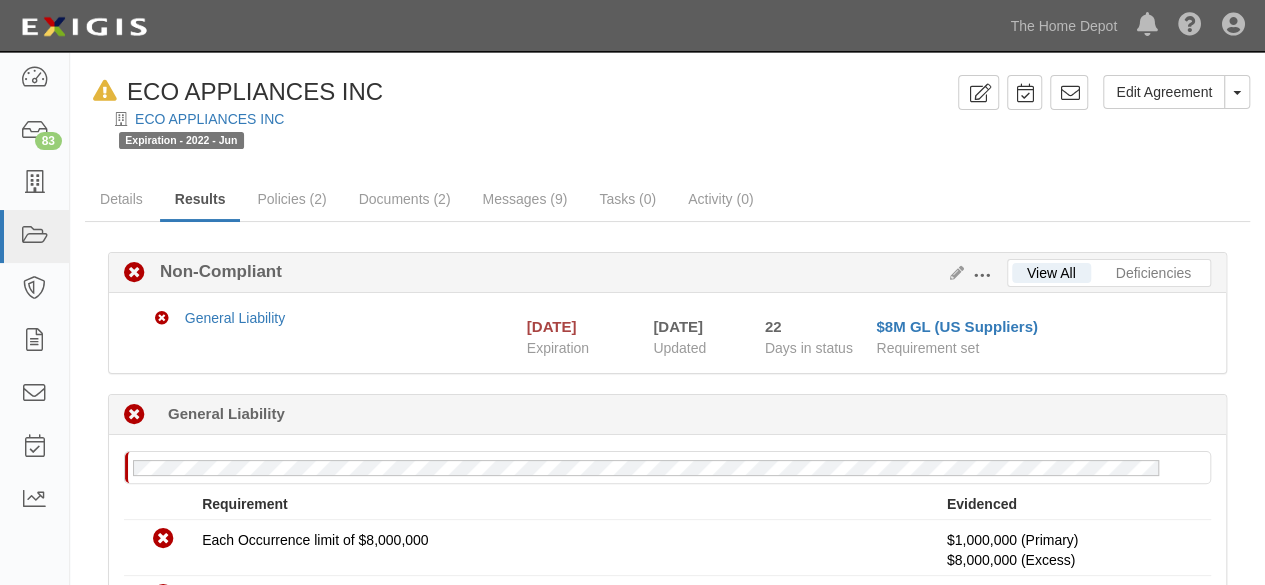 click on "Edit Agreement Toggle Agreement Dropdown View Audit Trail Archive Agreement Remove from Default Send Message Add Task Log Activity" at bounding box center [1100, 99] 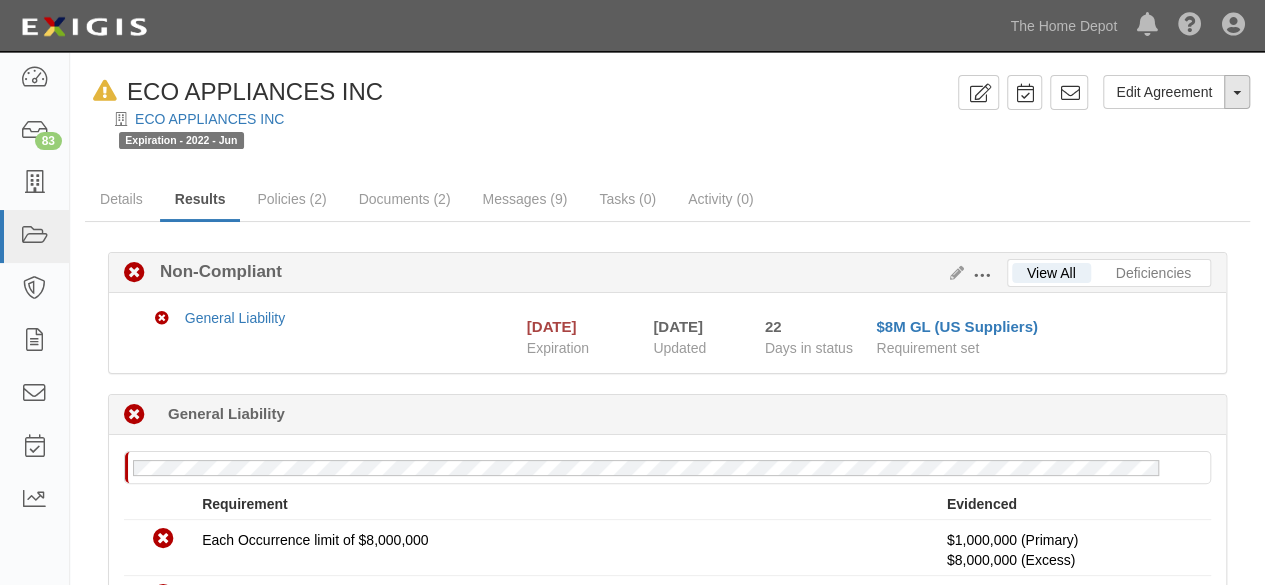 click on "Toggle Agreement Dropdown" at bounding box center (1237, 92) 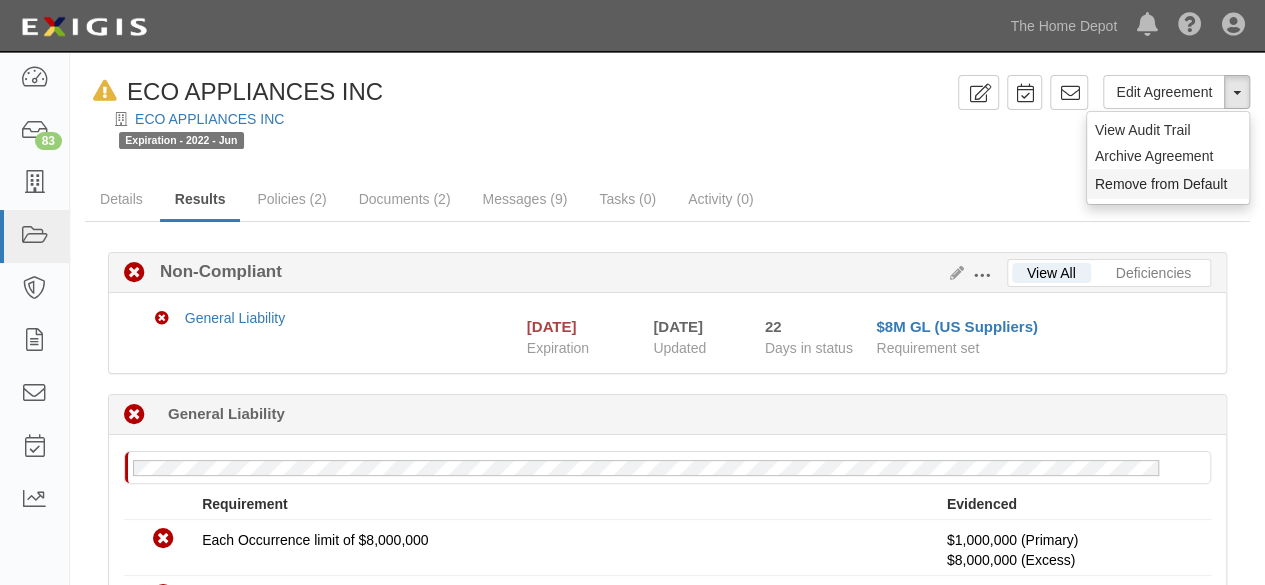 click on "Remove from Default" at bounding box center [1168, 184] 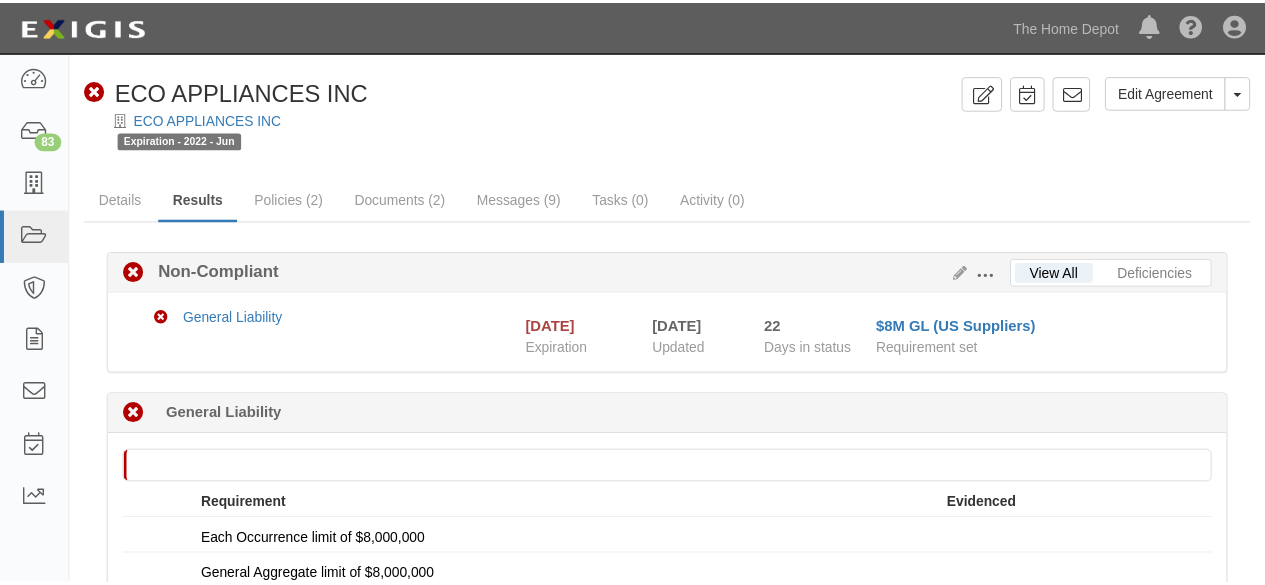 scroll, scrollTop: 0, scrollLeft: 0, axis: both 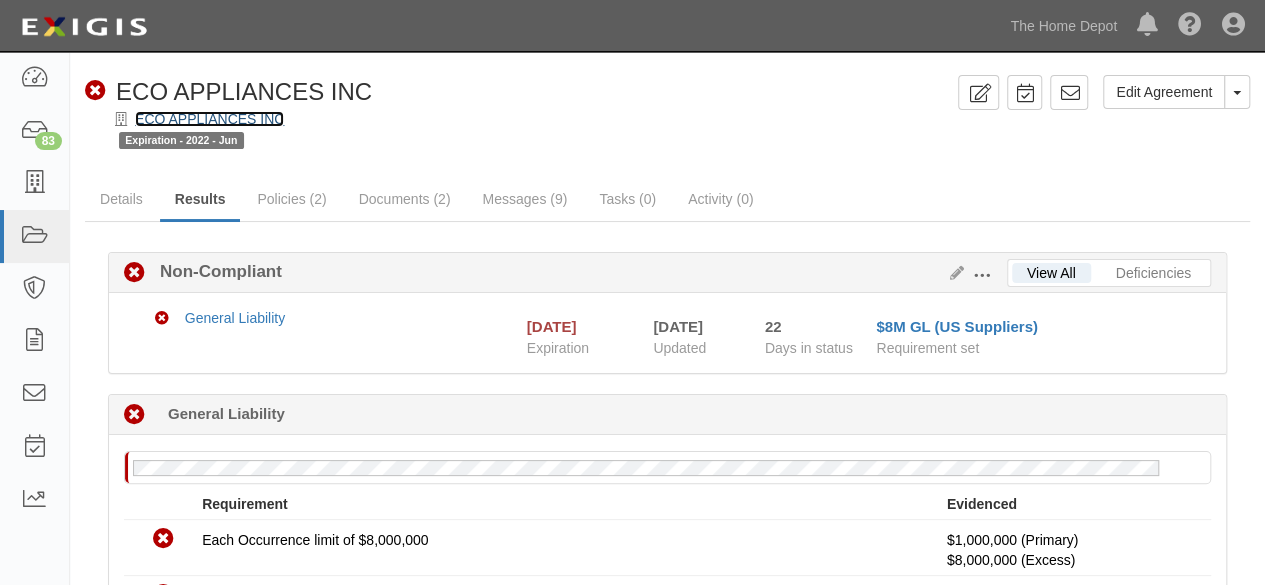 click on "ECO APPLIANCES INC" at bounding box center (209, 119) 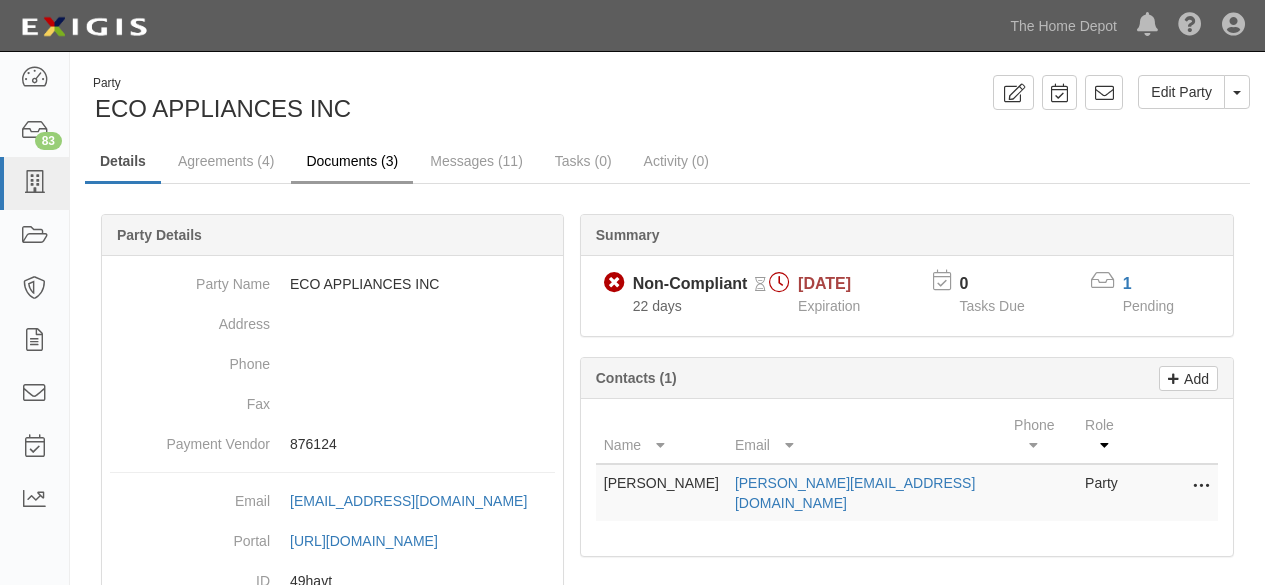 scroll, scrollTop: 0, scrollLeft: 0, axis: both 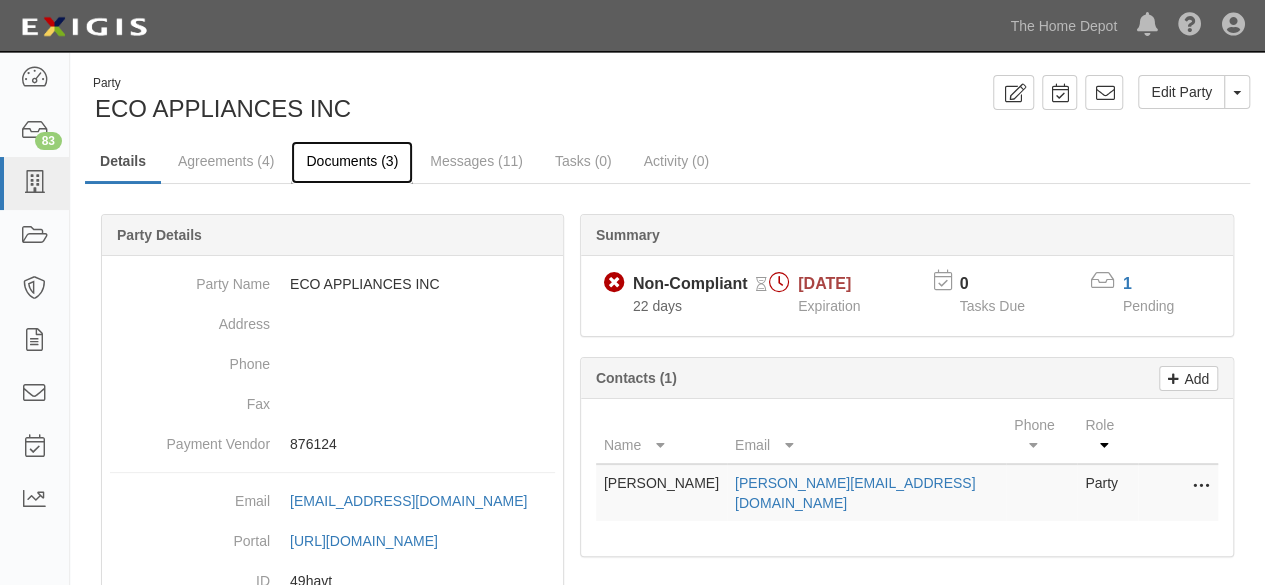 click on "Documents (3)" at bounding box center (352, 162) 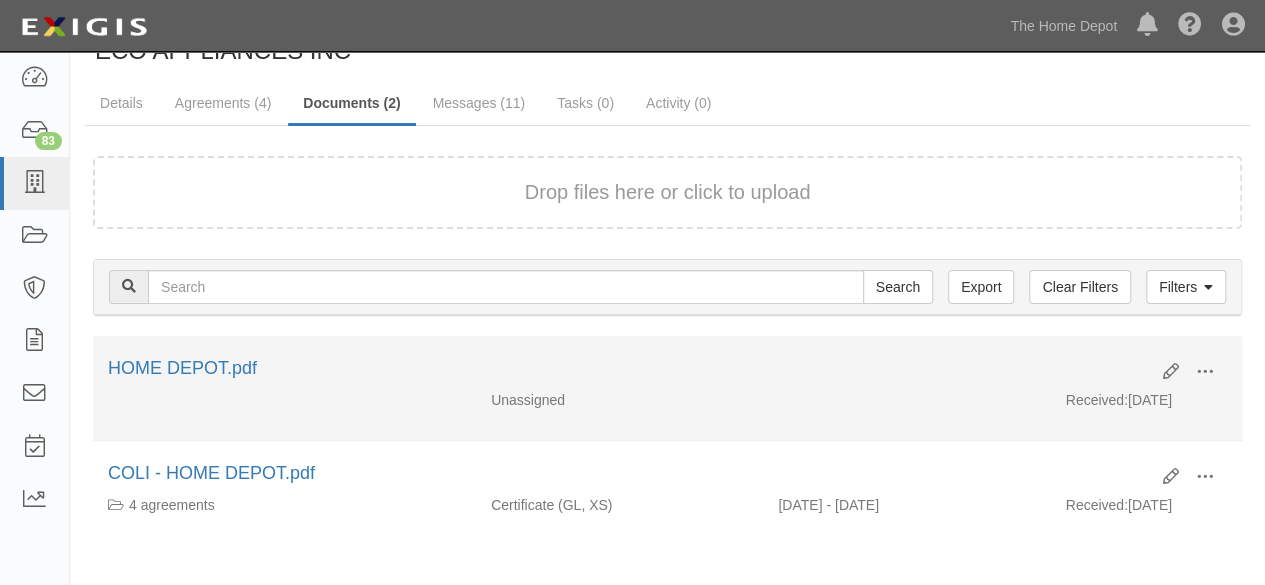scroll, scrollTop: 100, scrollLeft: 0, axis: vertical 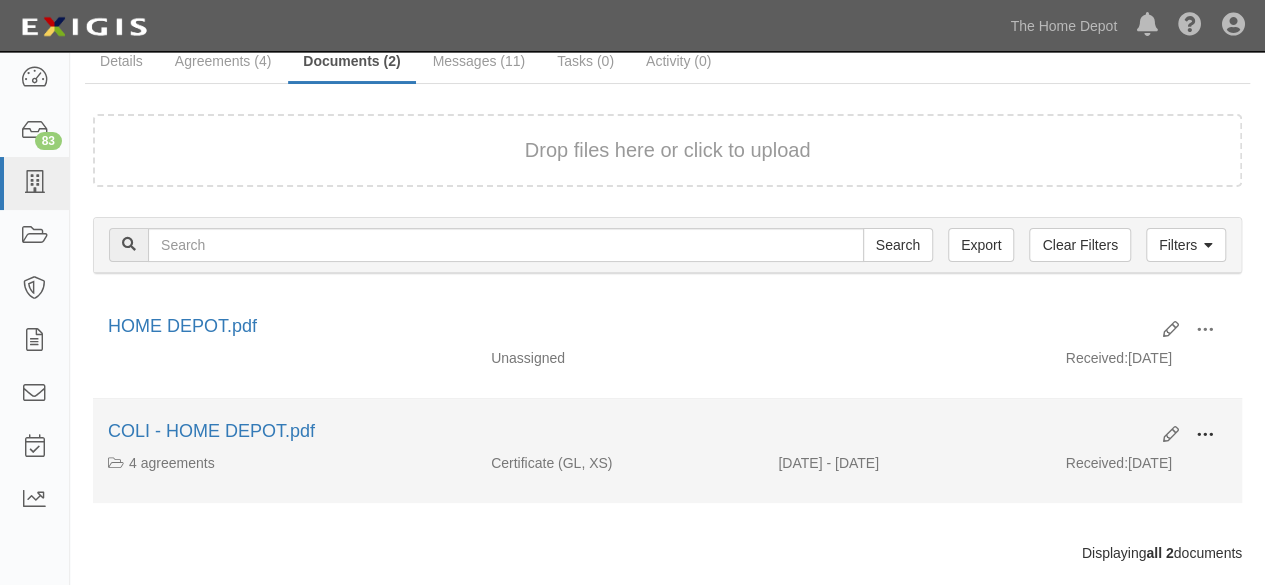 click at bounding box center [1205, 435] 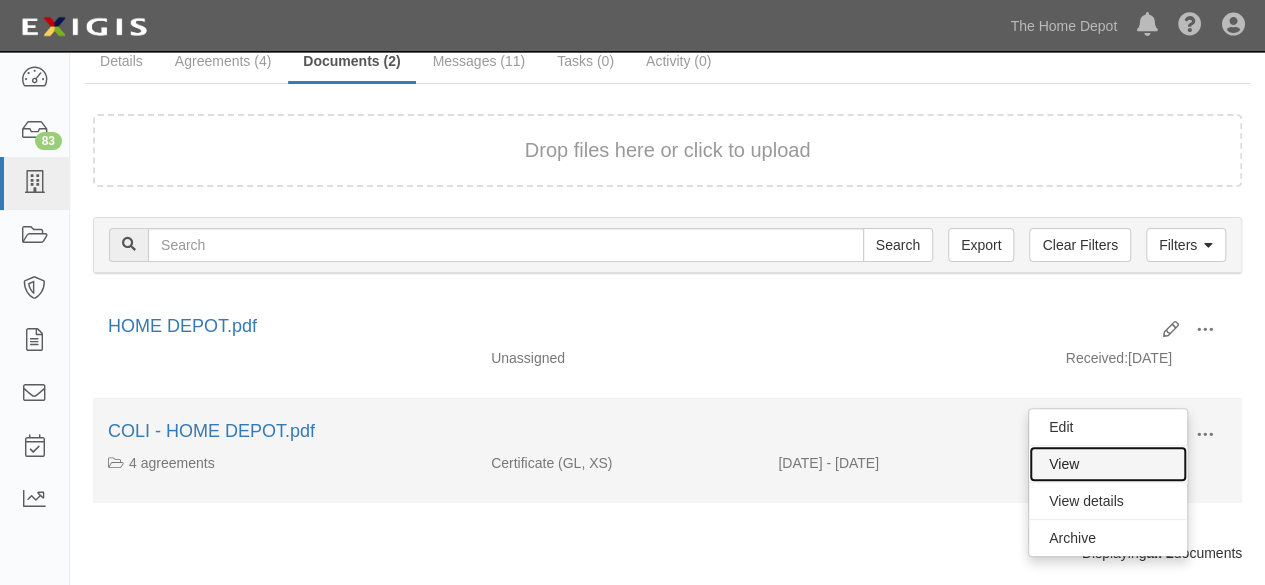 click on "View" at bounding box center (1108, 464) 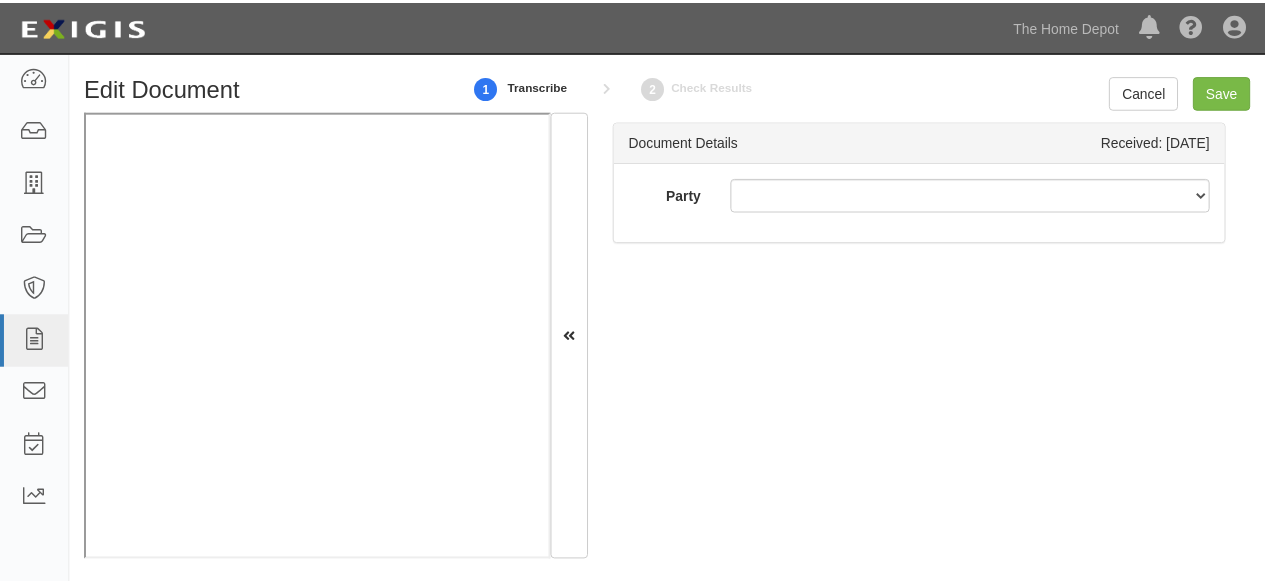 scroll, scrollTop: 0, scrollLeft: 0, axis: both 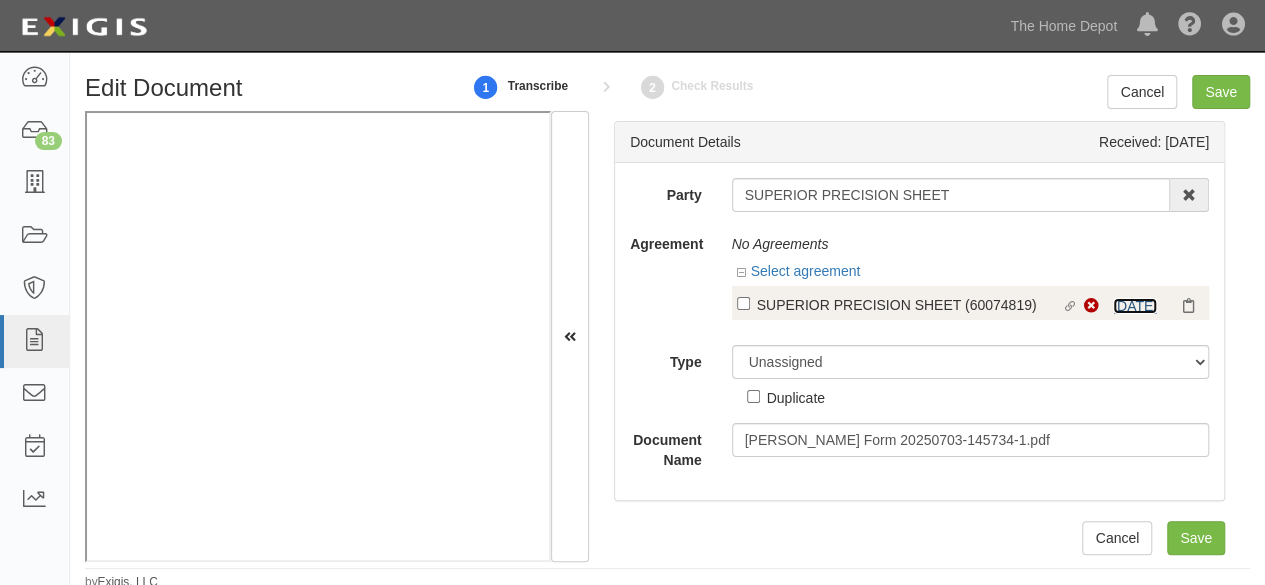 click on "7/1/25" at bounding box center [1135, 306] 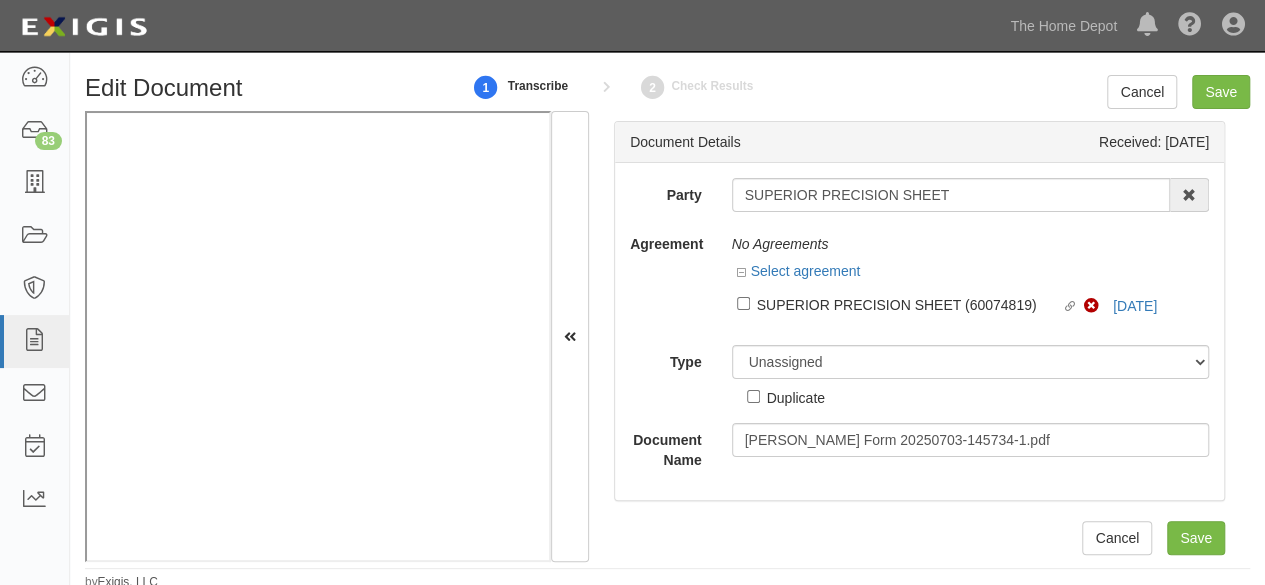 drag, startPoint x: 810, startPoint y: 313, endPoint x: 808, endPoint y: 326, distance: 13.152946 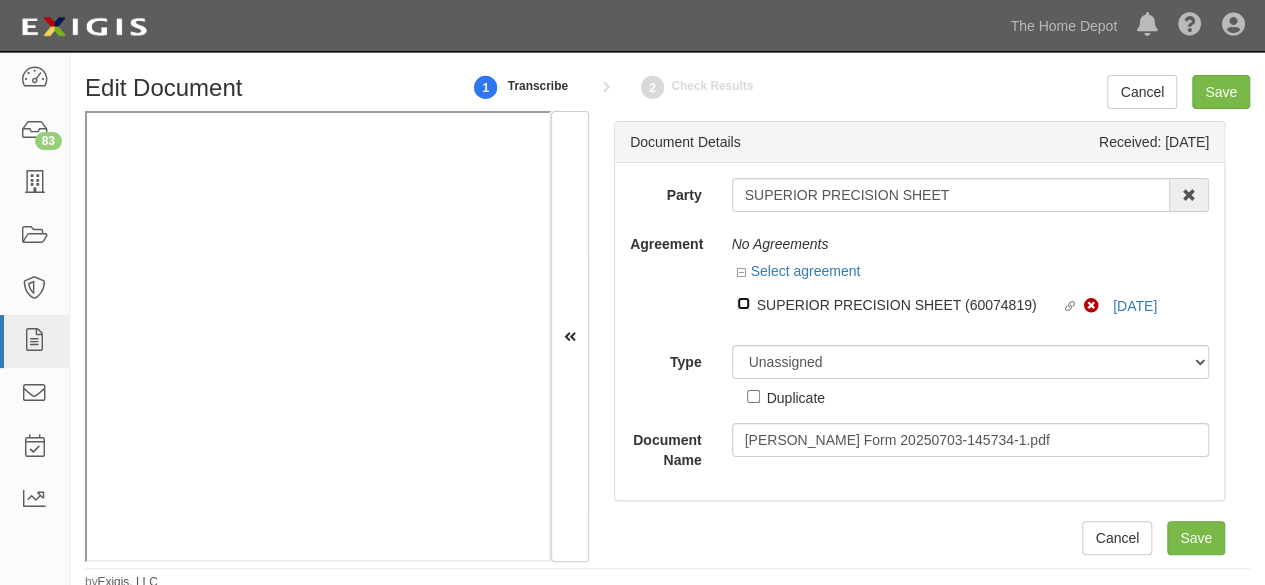 click on "Linked agreement
SUPERIOR PRECISION SHEET (60074819)
Linked agreement" at bounding box center [743, 303] 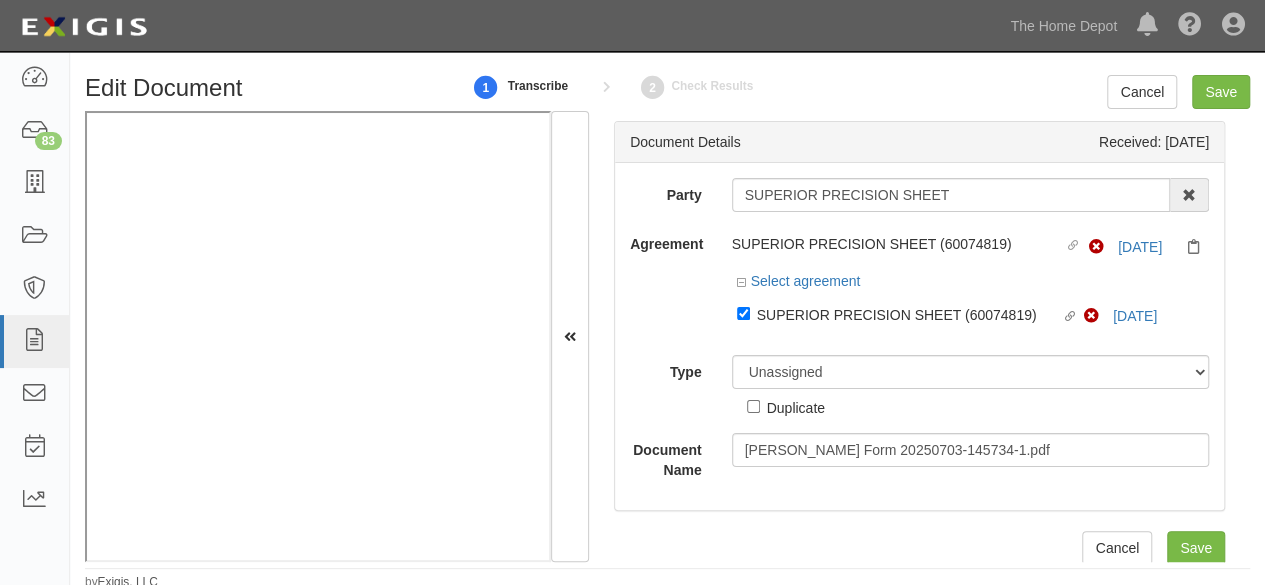 drag, startPoint x: 793, startPoint y: 345, endPoint x: 786, endPoint y: 266, distance: 79.30952 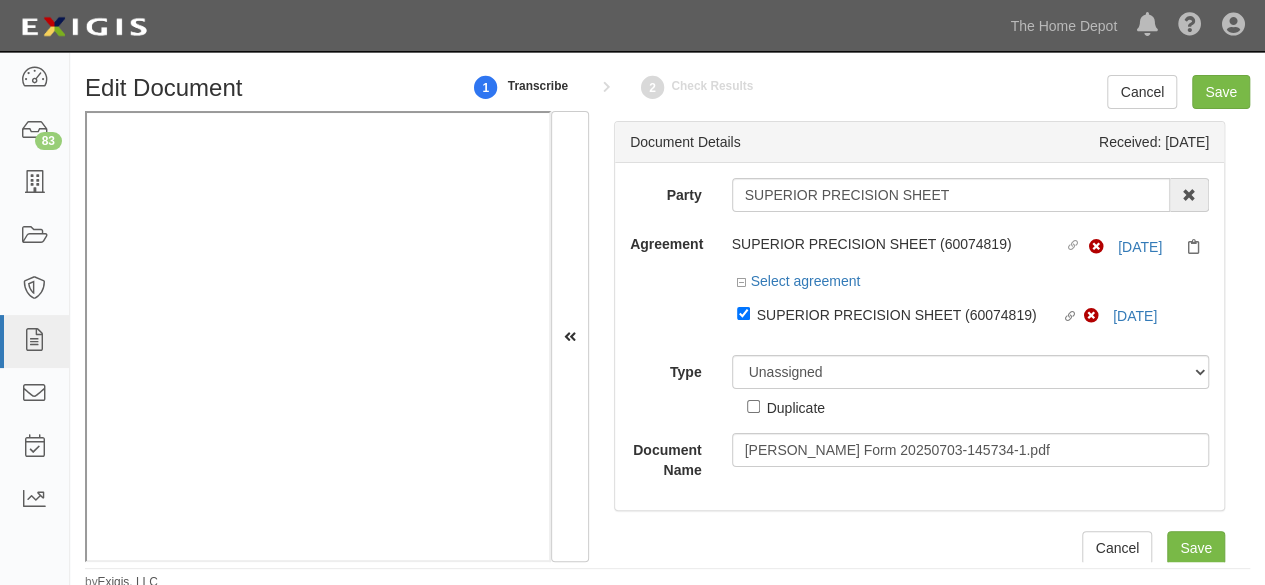 click on "Party
SUPERIOR PRECISION SHEET
1000576868 Ontario Inc.
10 STRAWBERRY STREET
115282 CANADA LTEE
11947907 Canada Inc. (MOD LIGHTING)
1200144519218
1234BUY.COM INC
1291 FURNITURES INC
16 GAUGE SINKS
1729897 ONTARIO INC. O/A
1791 Outdoor Lifestyle Group LLC
1837, LLC.
1888 MILLS LLC
1896424 ONTARIO INC
1JAY CAPITAL INC
1PERFECTCHOICE INC
1ST CHOICE FERTILIZER, I
2033784 ONTARIO INC.
21 ROCKS CORPORATION DBA
2614072 ONTARIO INC. (O/
2964-3277 QUEBEC INC
2B Poultry, LLC
2FUNGUYS
34 DECOR LLC
360 ELECTRICAL LLC
3B INTERNATIONAL LLC
3B TECH, INC.
3DROSE LLC
3I PRODUCTS, INC.
3M
3M
3M COMPANY
3Wood Wholesale, LLC
4077814 DELAWARE INC
4D CONCEPTS, INC
4dock LLC." at bounding box center [919, 329] 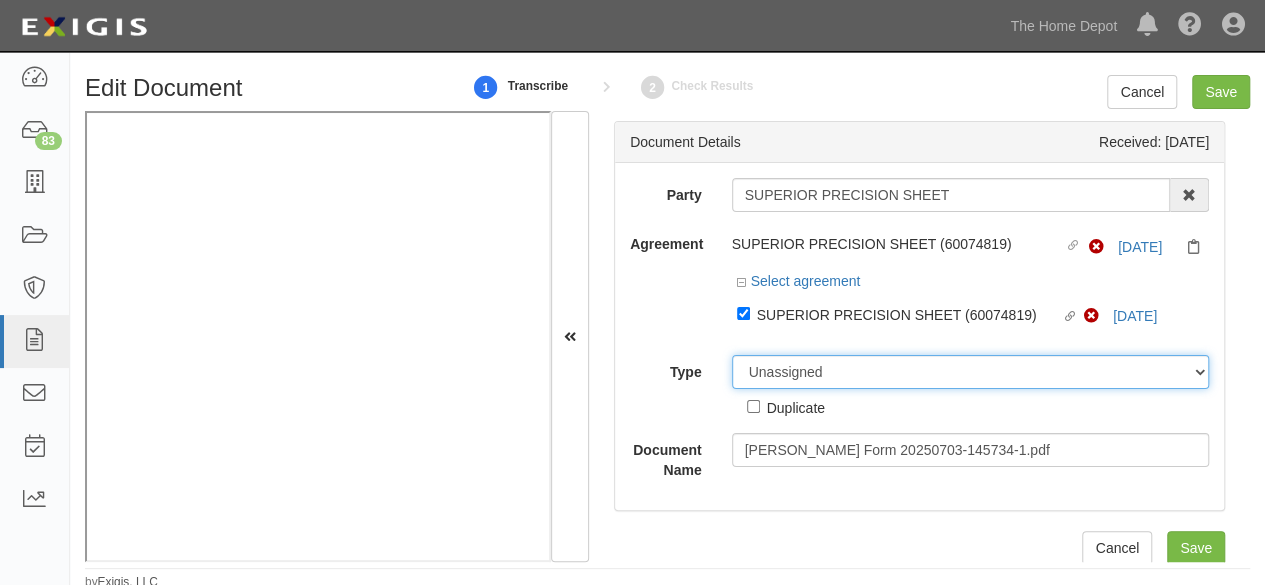 drag, startPoint x: 793, startPoint y: 372, endPoint x: 785, endPoint y: 355, distance: 18.788294 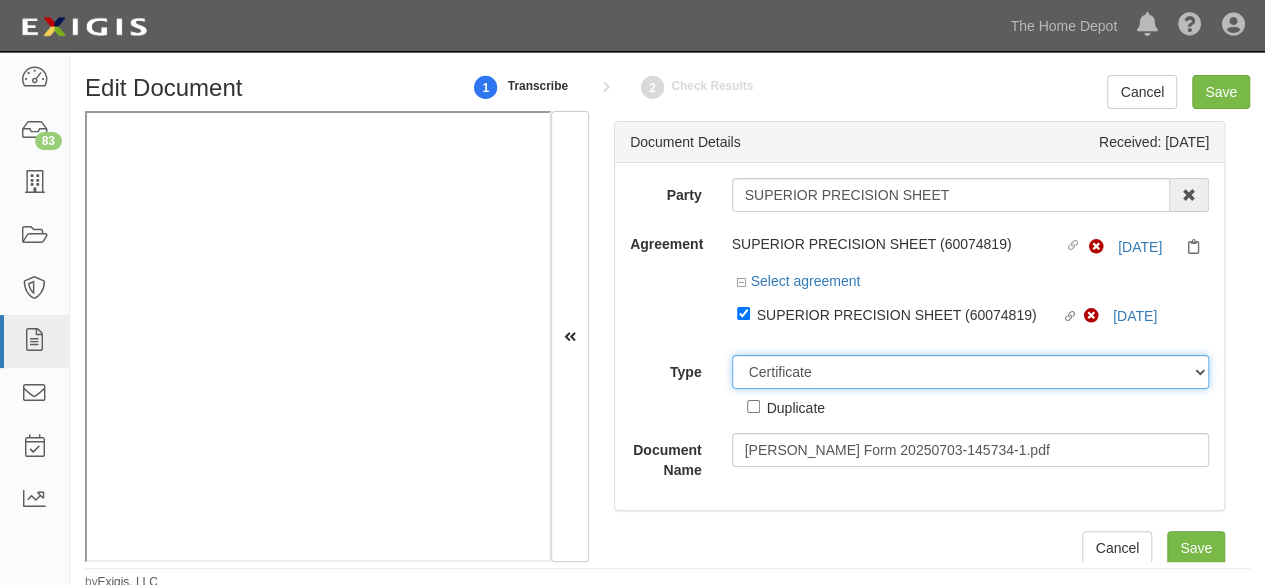 click on "Unassigned
Binder
Cancellation Notice
Certificate
Contract
Endorsement
Insurance Policy
Junk
Other Document
Policy Declarations
Reinstatement Notice
Requirements
Waiver Request" 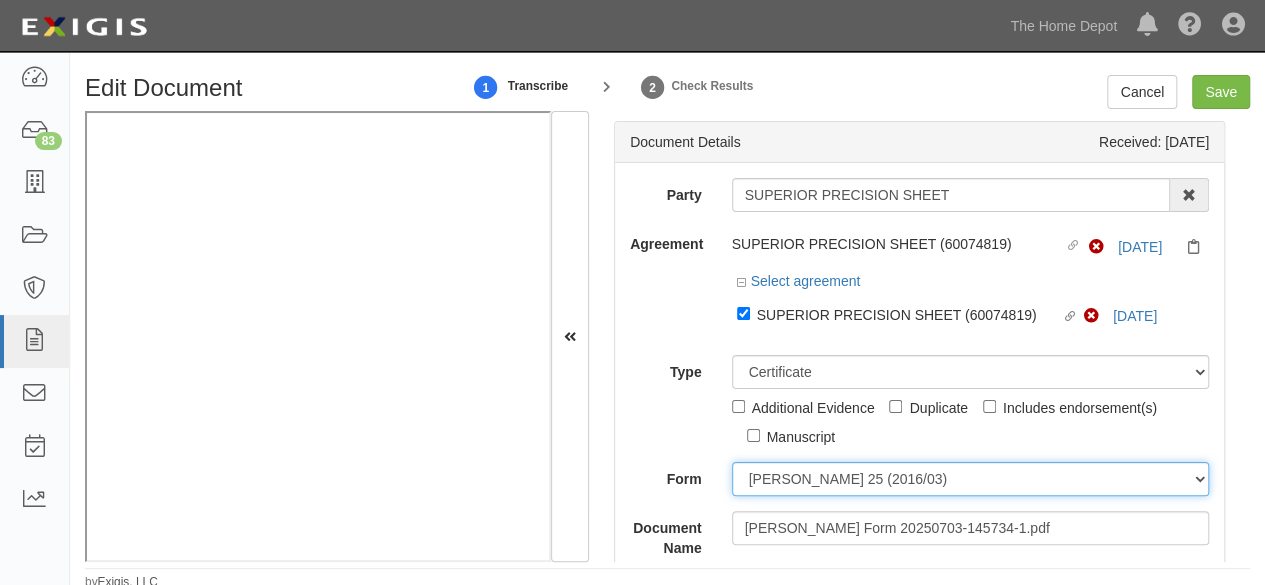 click on "ACORD 25 (2016/03)
ACORD 101
ACORD 855 NY (2014/05)
General" 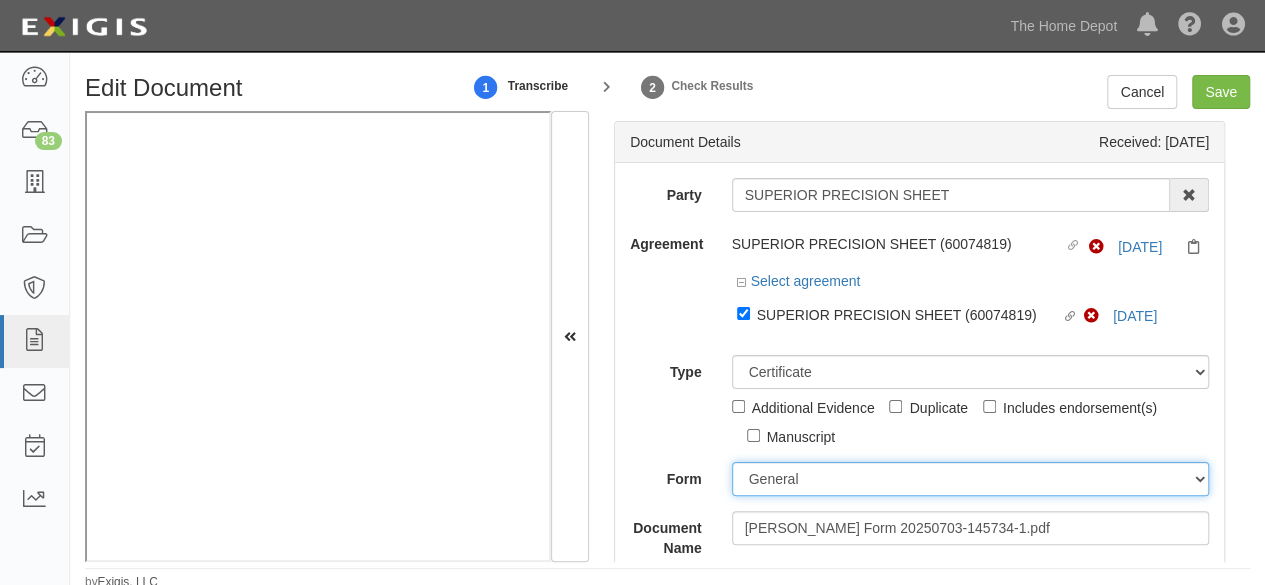 click on "ACORD 25 (2016/03)
ACORD 101
ACORD 855 NY (2014/05)
General" 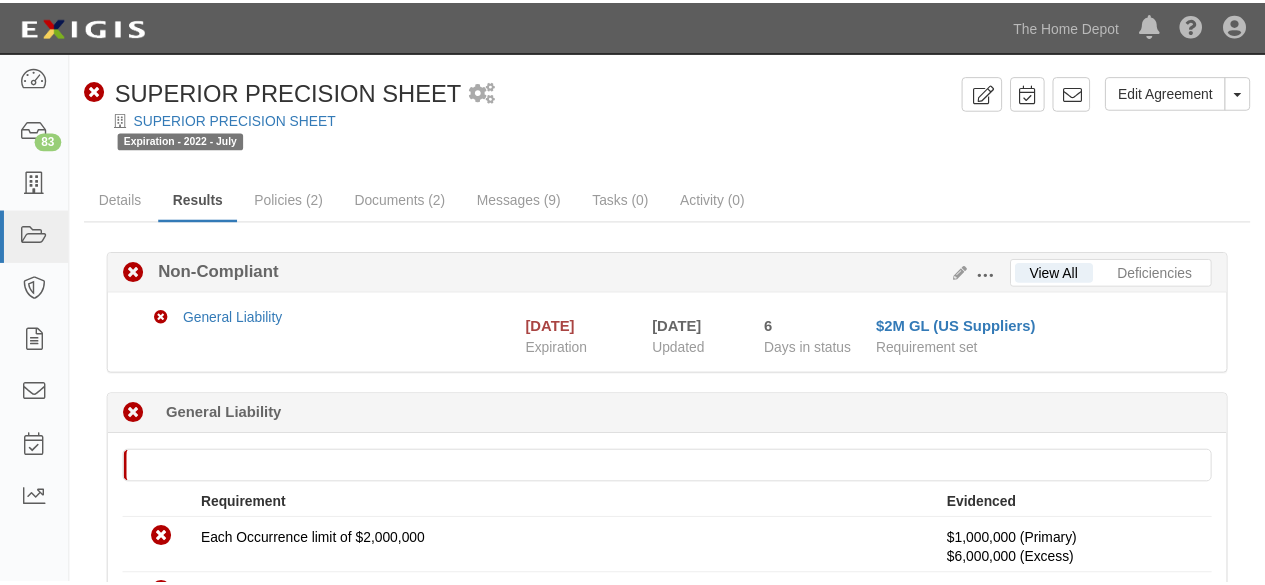 scroll, scrollTop: 0, scrollLeft: 0, axis: both 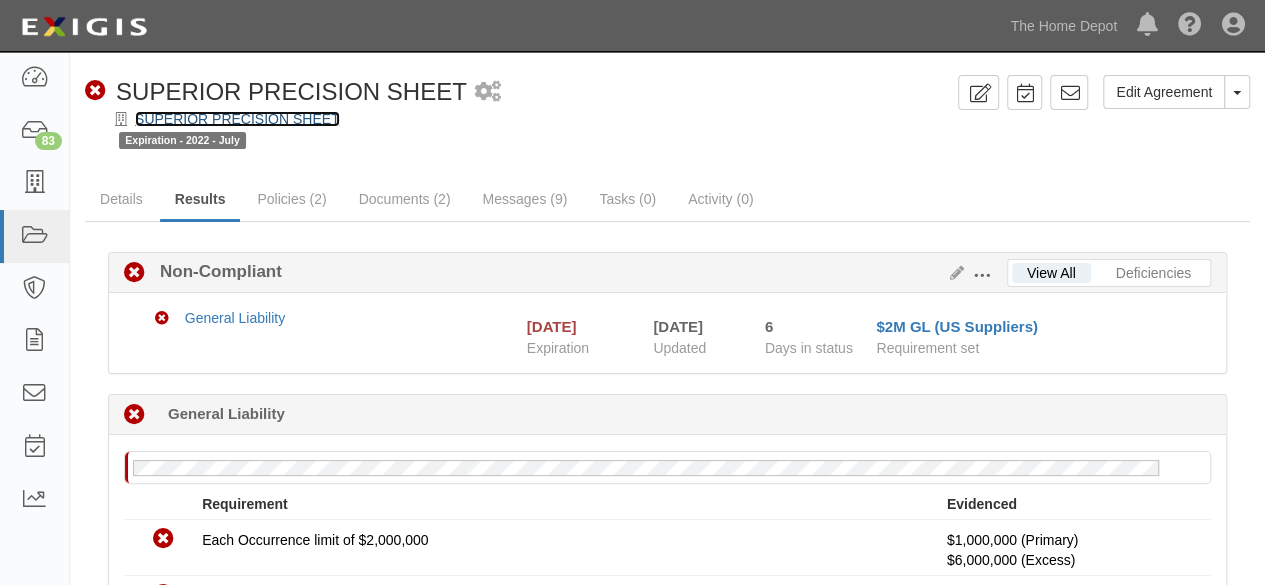 click on "SUPERIOR PRECISION SHEET" at bounding box center [237, 119] 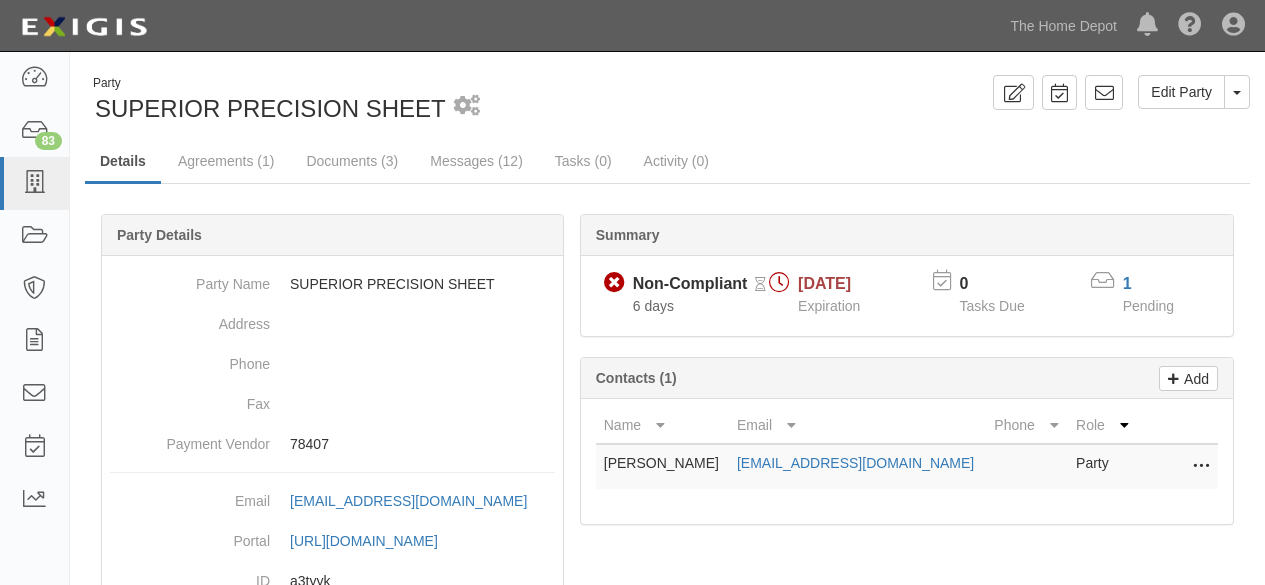 scroll, scrollTop: 0, scrollLeft: 0, axis: both 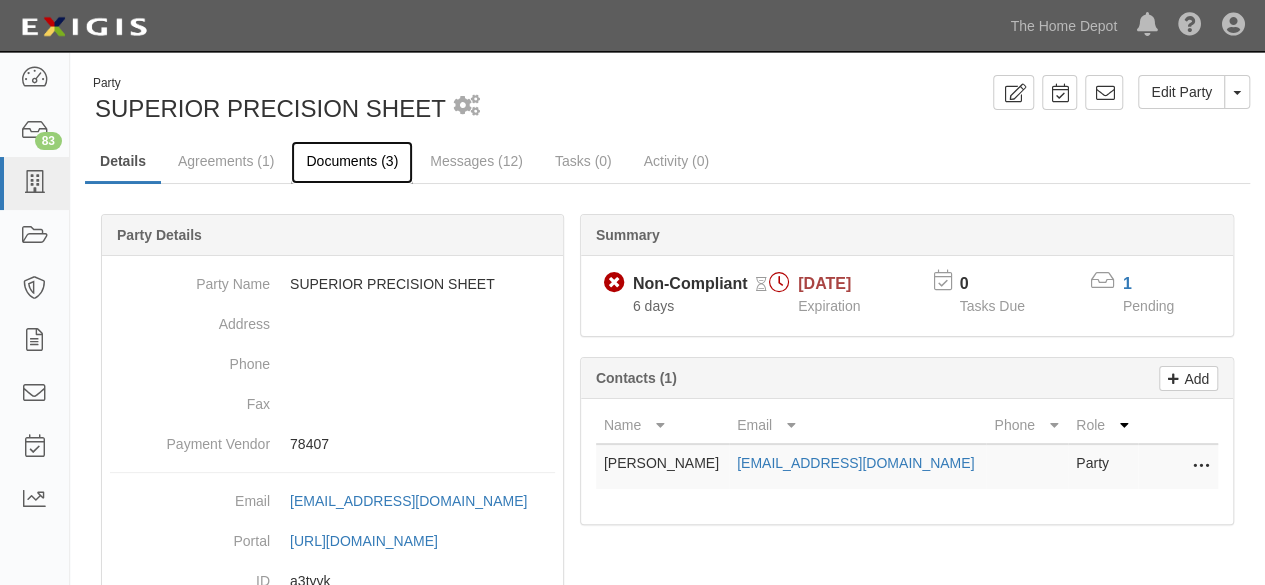 click on "Documents (3)" at bounding box center [352, 162] 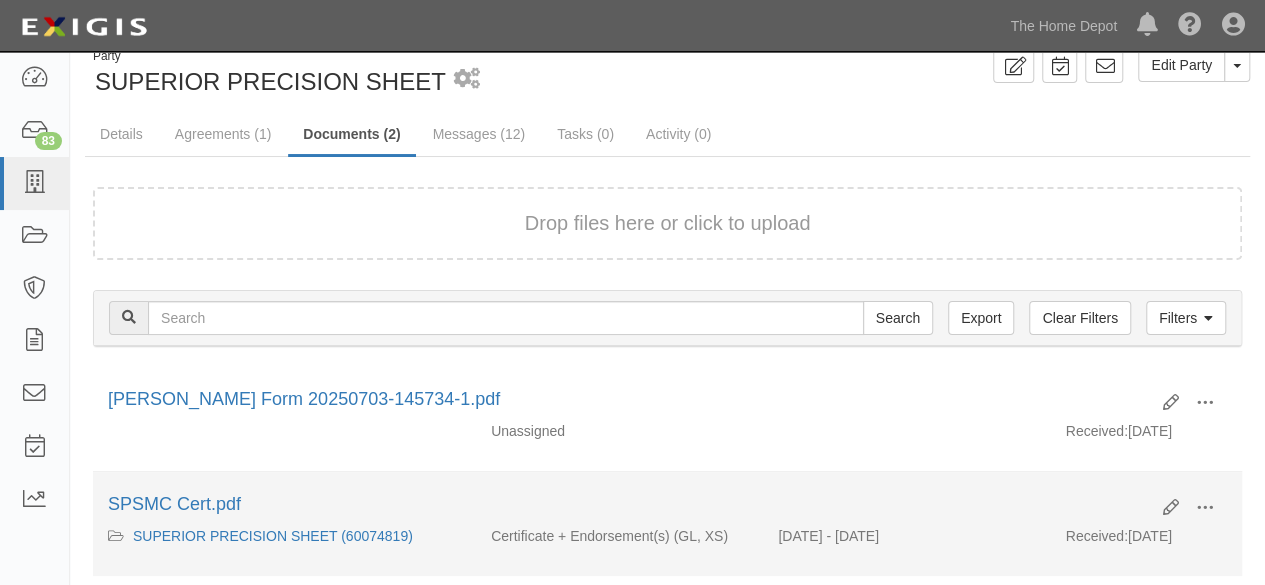 scroll, scrollTop: 100, scrollLeft: 0, axis: vertical 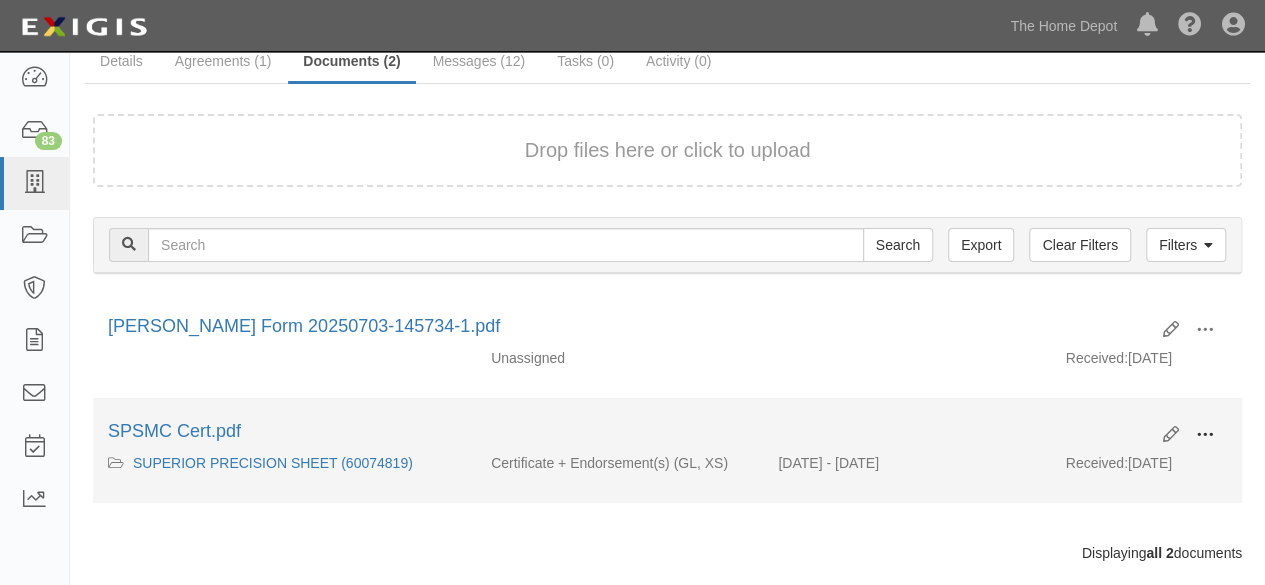 click at bounding box center (1205, 435) 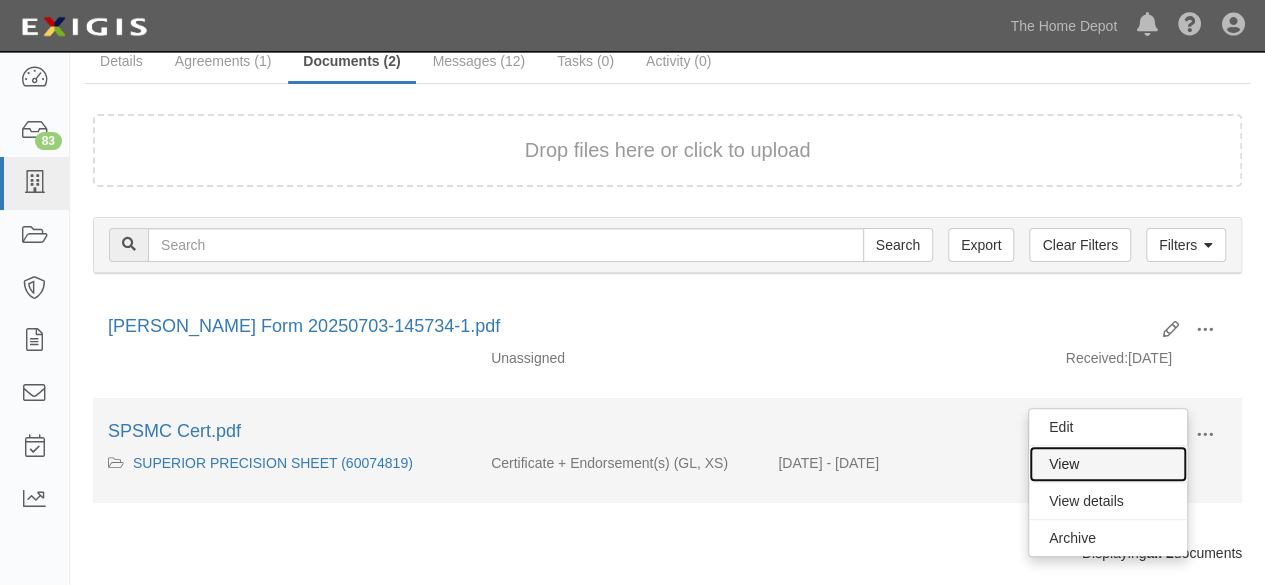 click on "View" at bounding box center [1108, 464] 